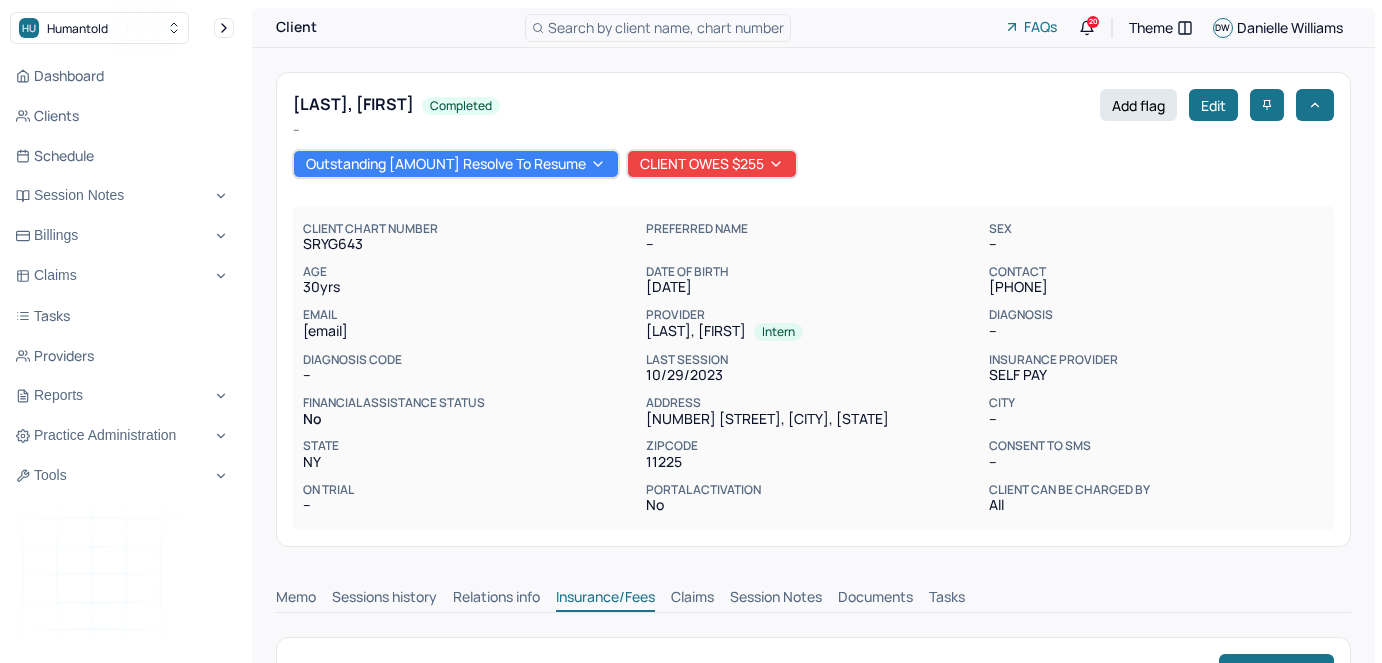 click on "Search by client name, chart number" at bounding box center (666, 27) 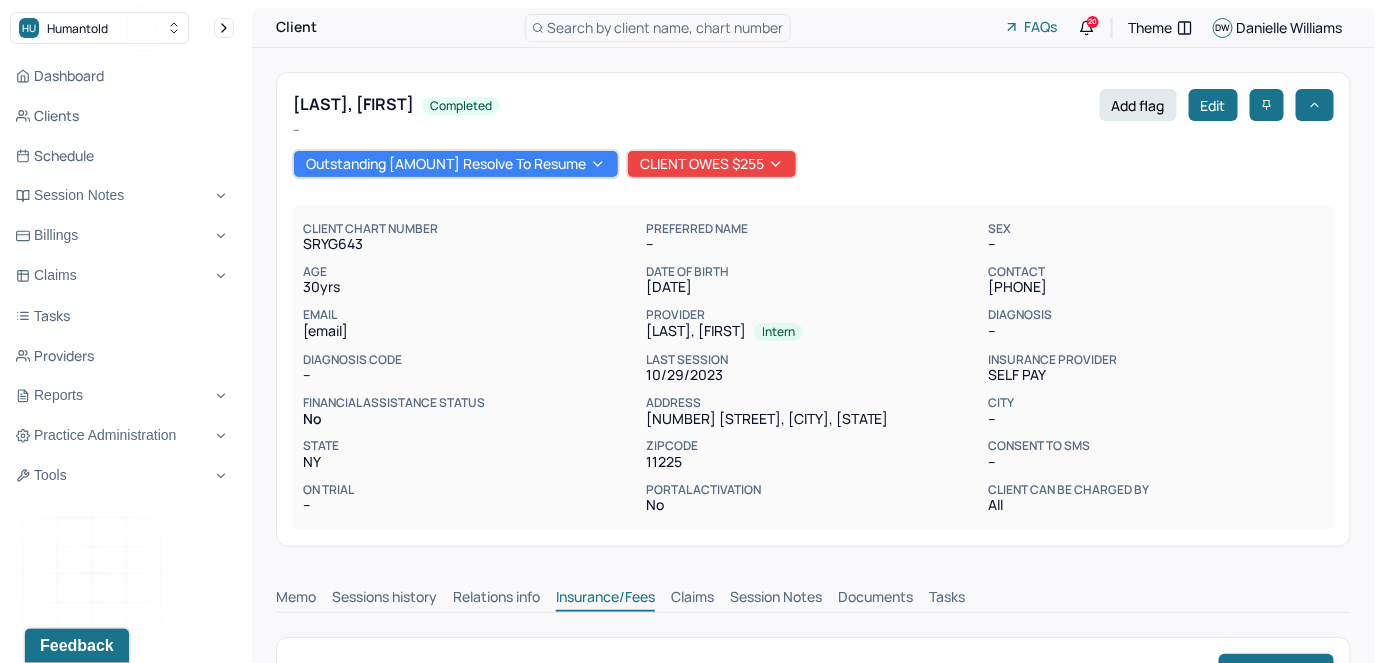 scroll, scrollTop: 0, scrollLeft: 0, axis: both 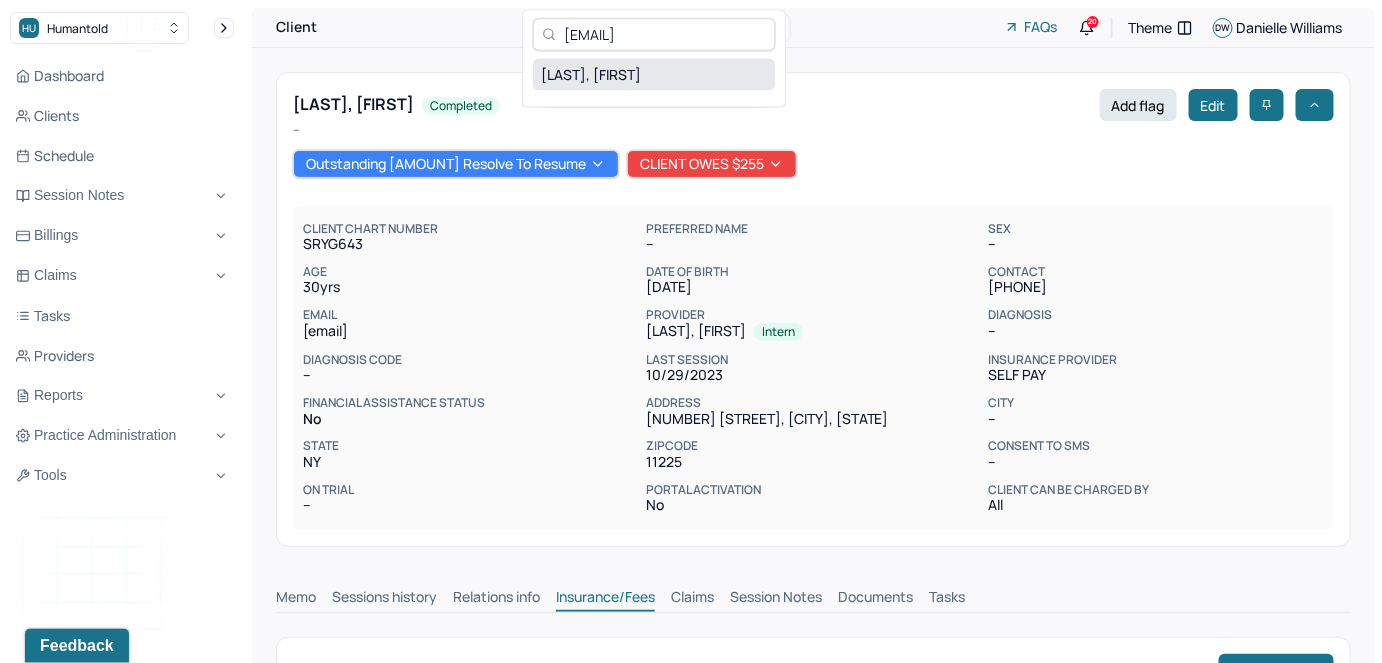 type on "[EMAIL]" 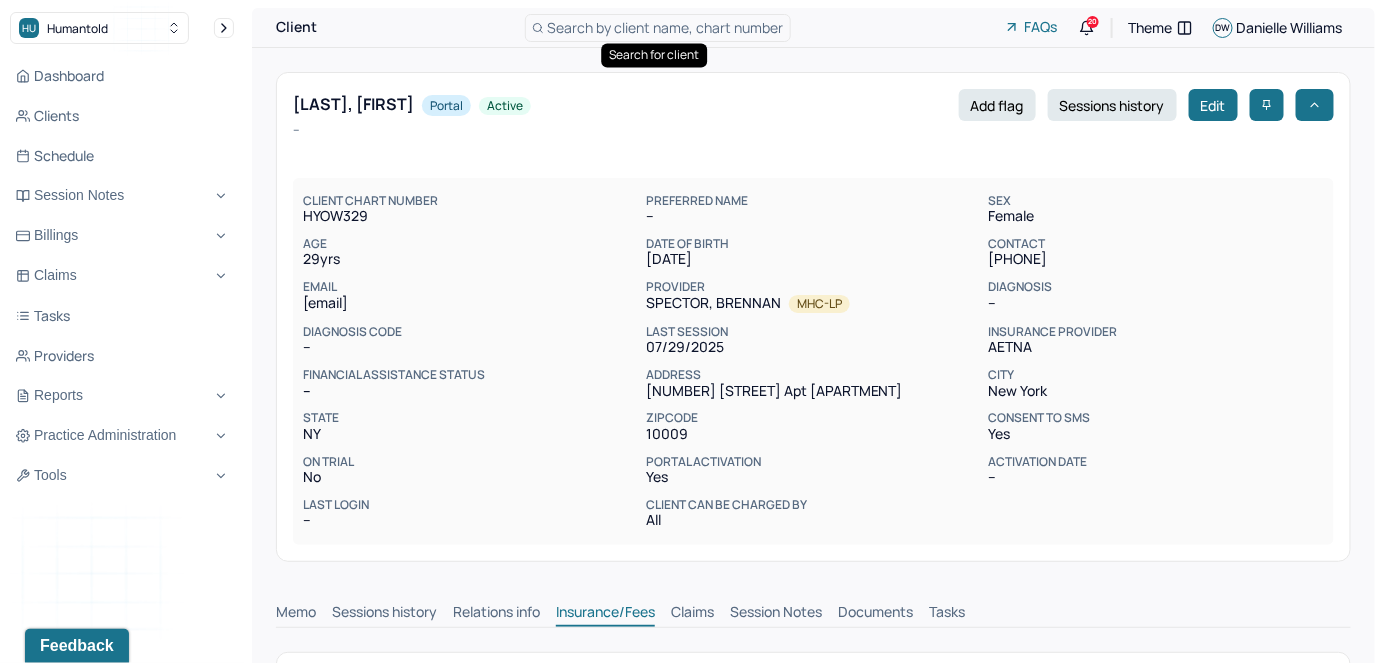 scroll, scrollTop: 1, scrollLeft: 0, axis: vertical 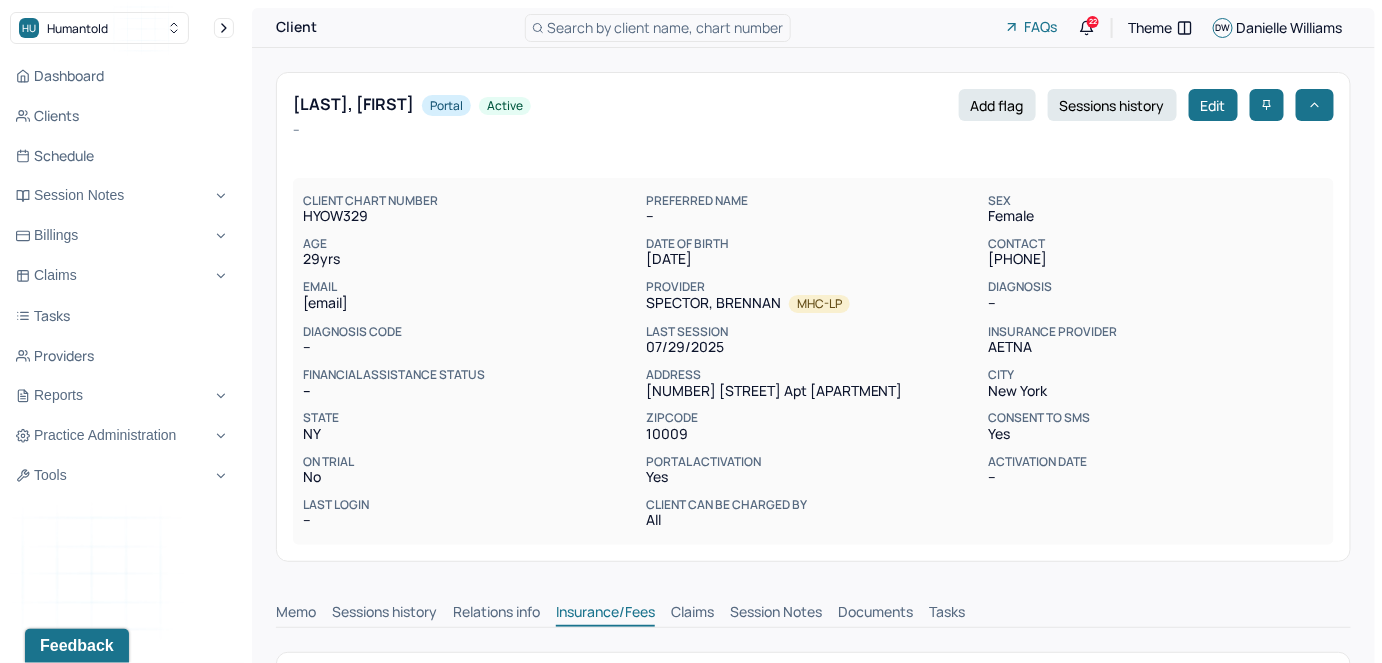 type 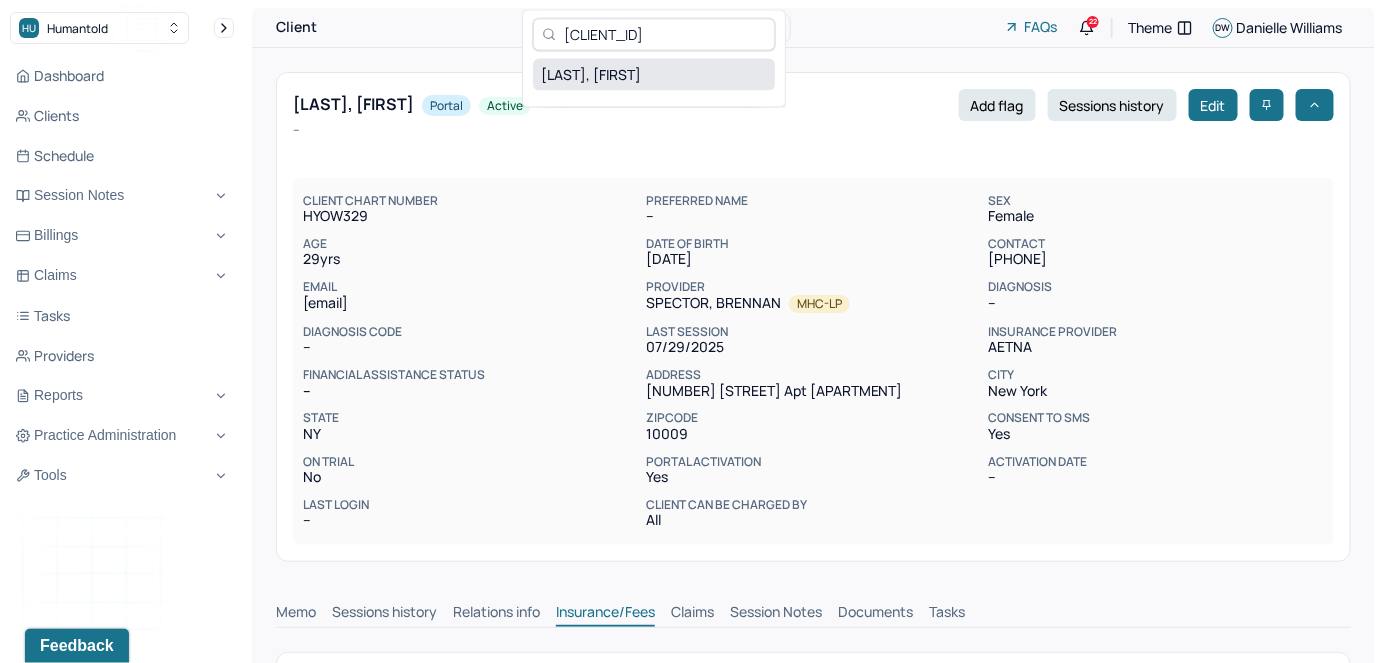 type on "[CLIENT_ID]" 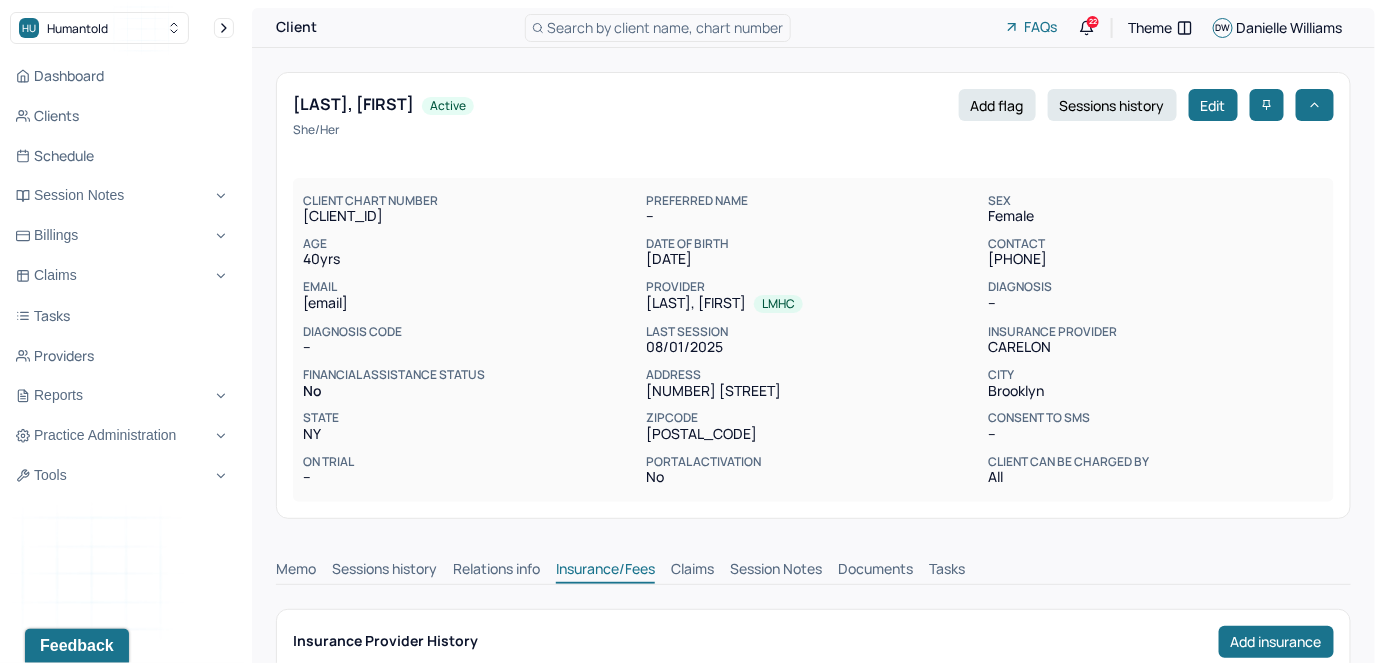 drag, startPoint x: 524, startPoint y: 309, endPoint x: 303, endPoint y: 314, distance: 221.05655 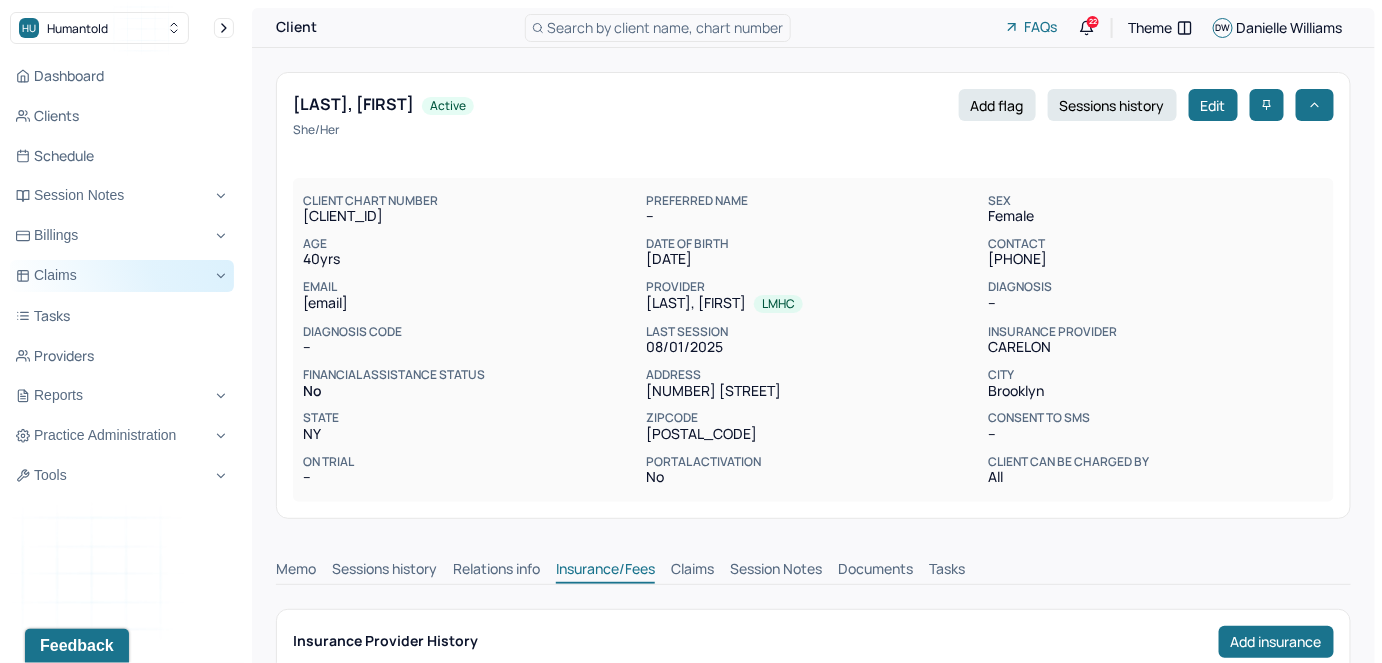 copy on "[EMAIL]" 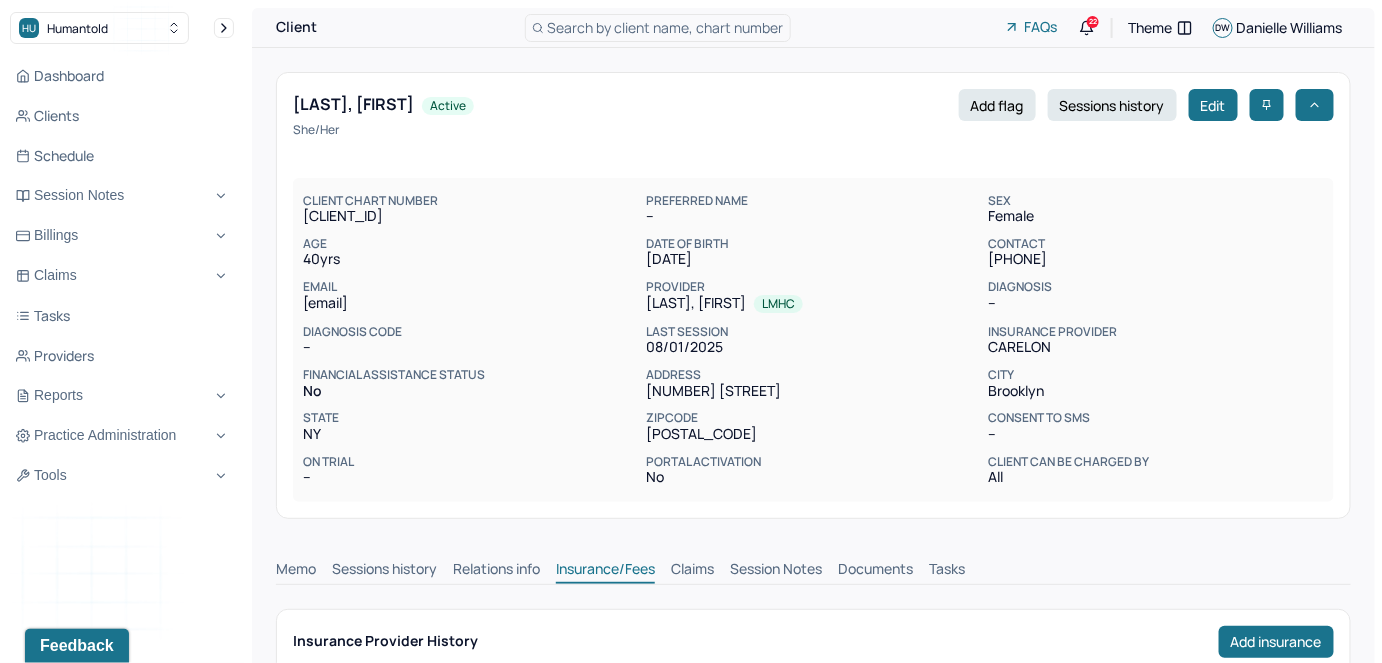 click on "Search by client name, chart number" at bounding box center [666, 27] 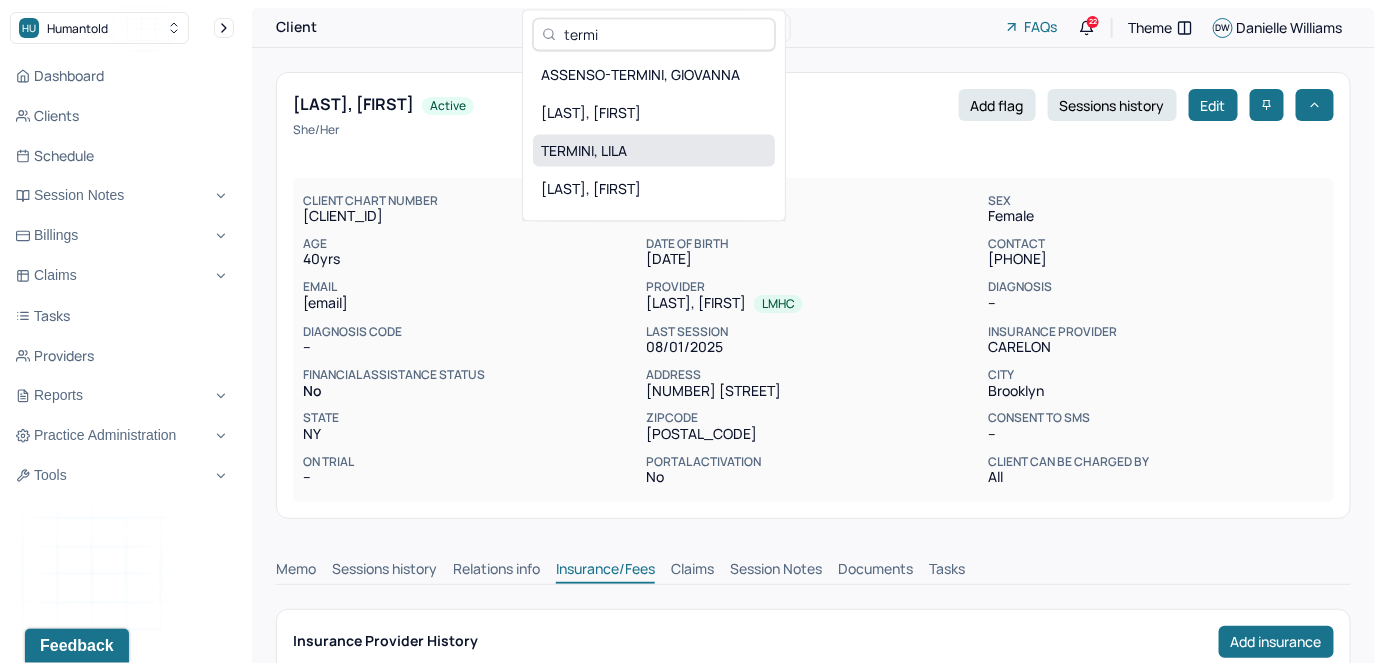 type on "termi" 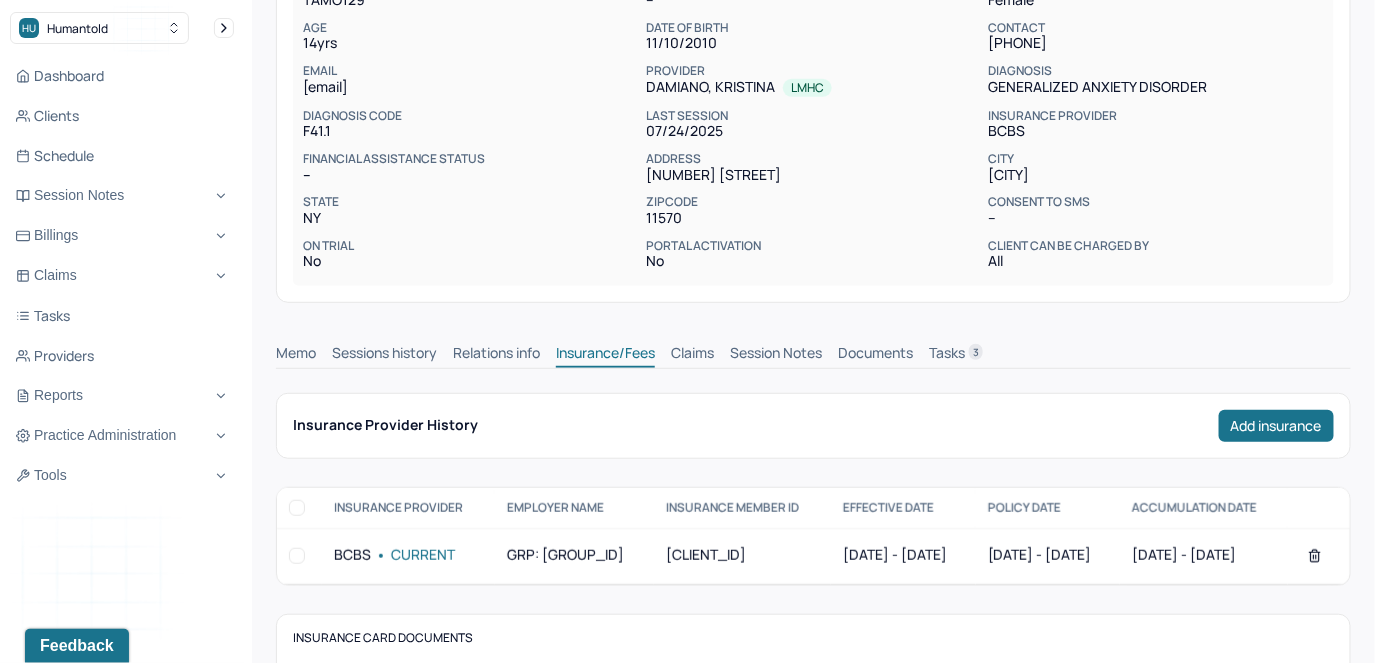 scroll, scrollTop: 363, scrollLeft: 0, axis: vertical 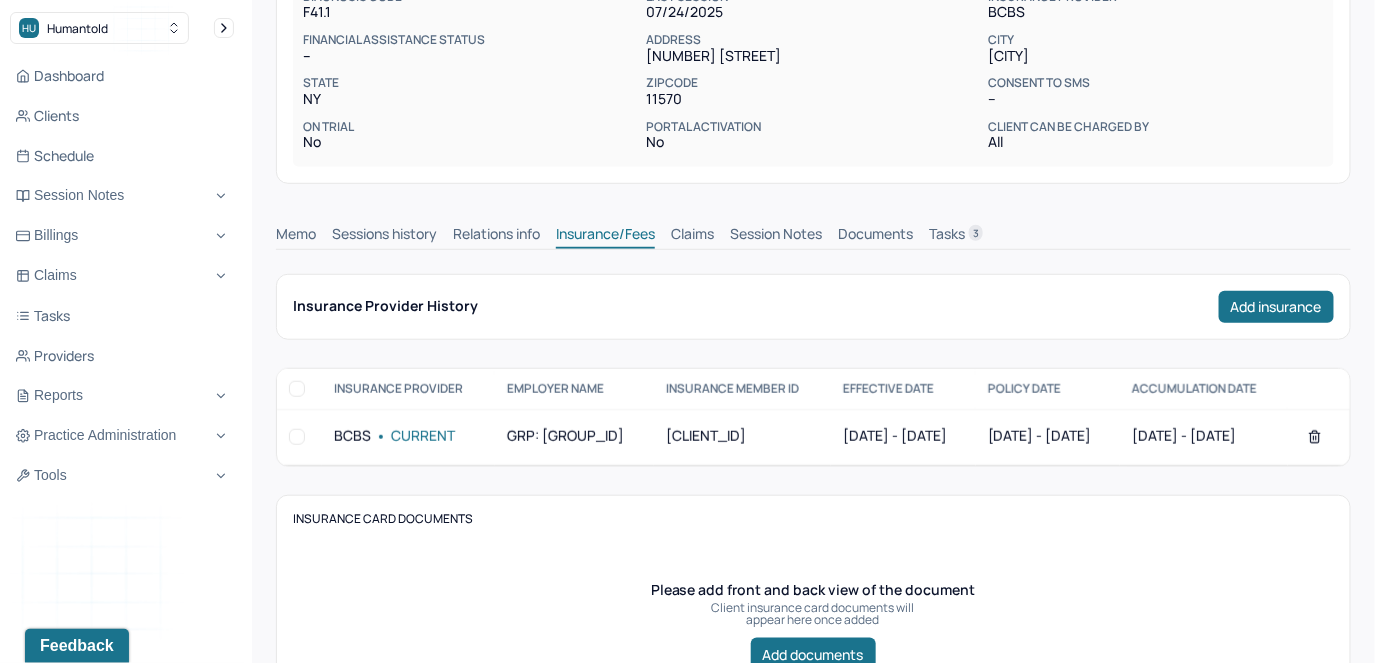 click on "Claims" at bounding box center (692, 236) 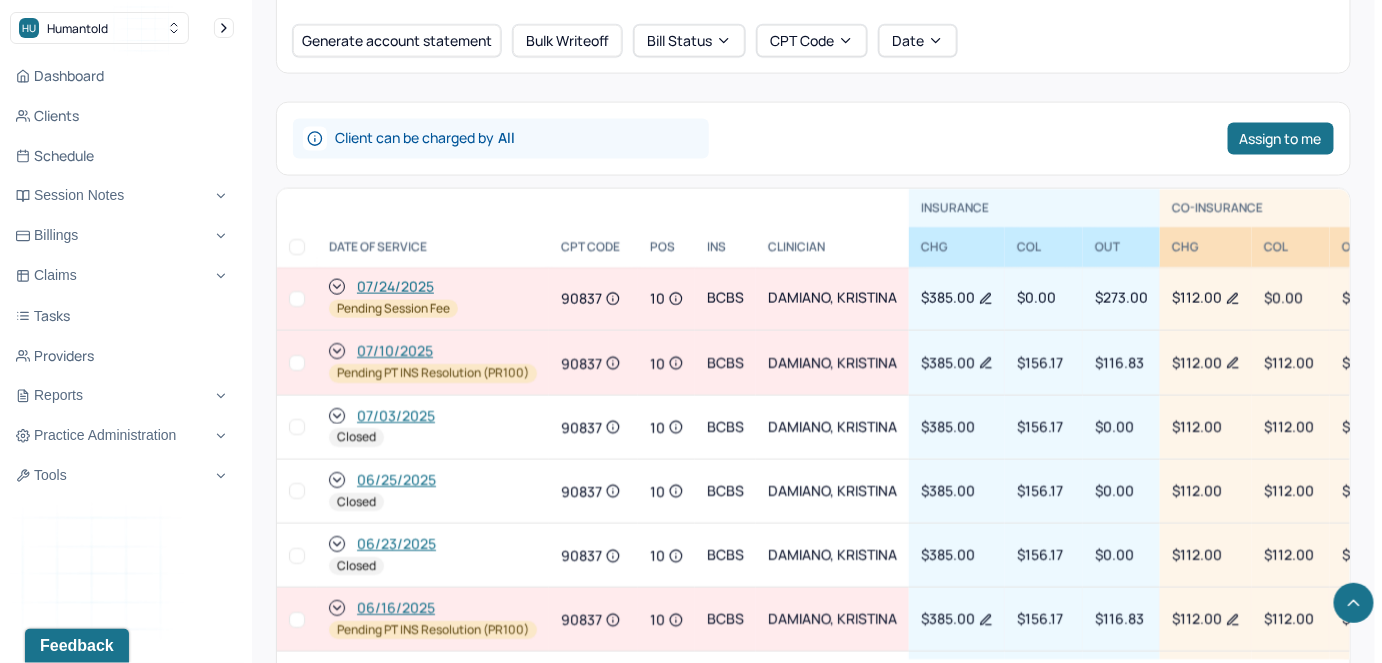 scroll, scrollTop: 909, scrollLeft: 0, axis: vertical 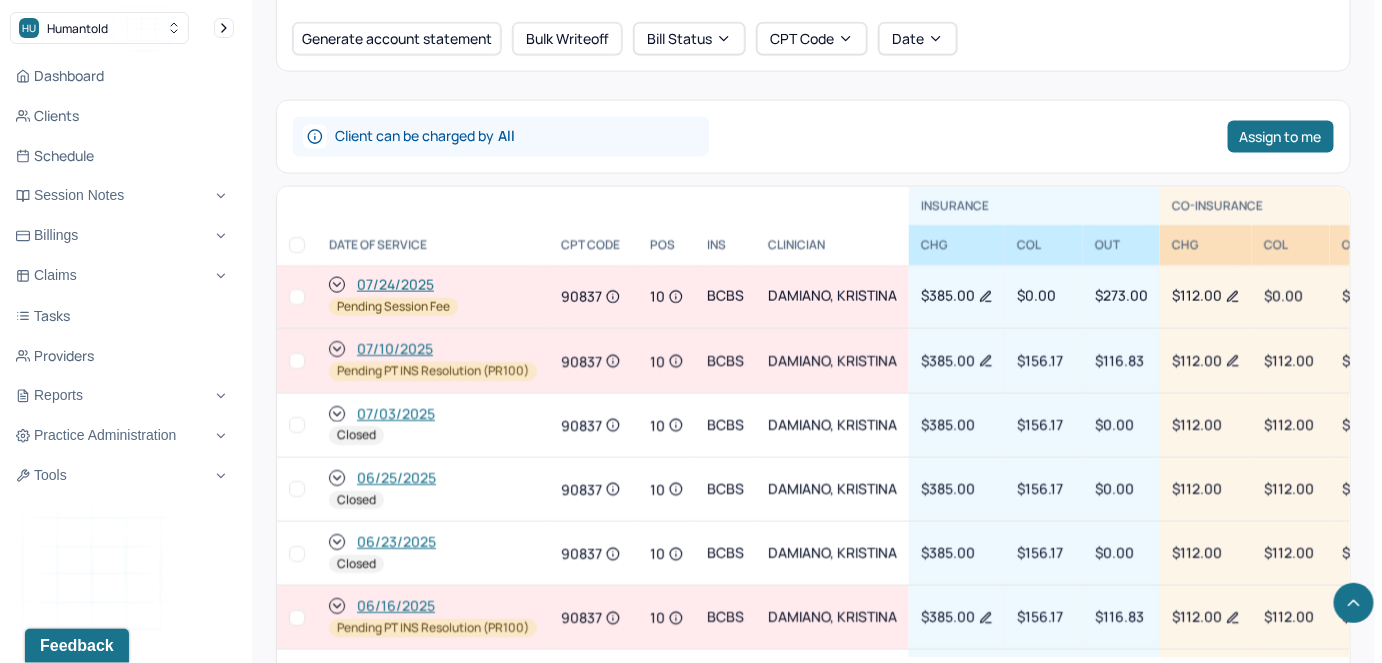 click 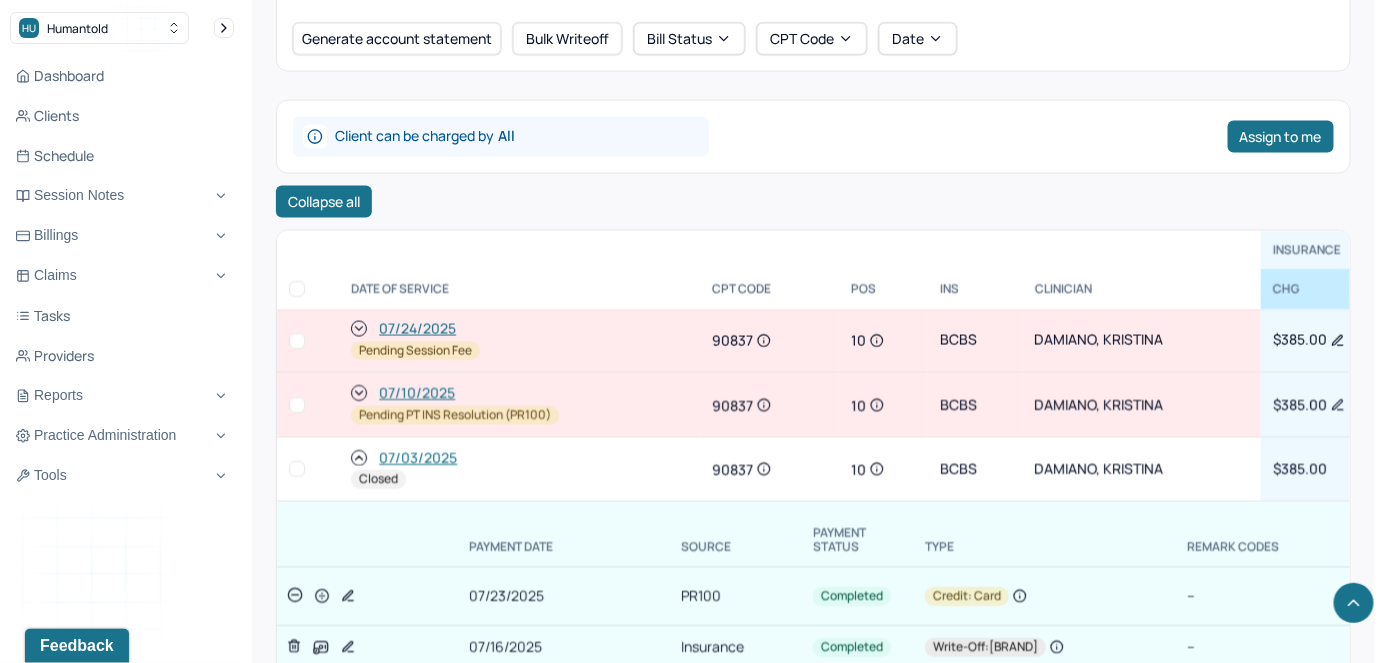 click 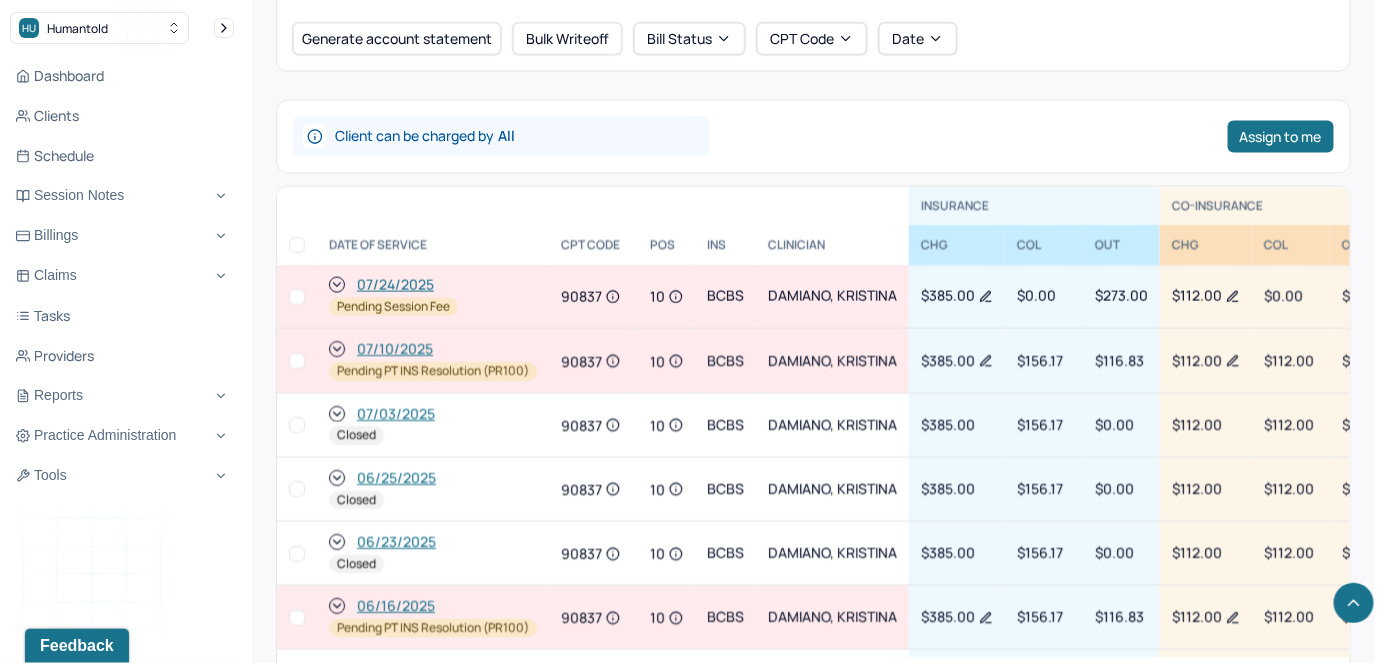 click 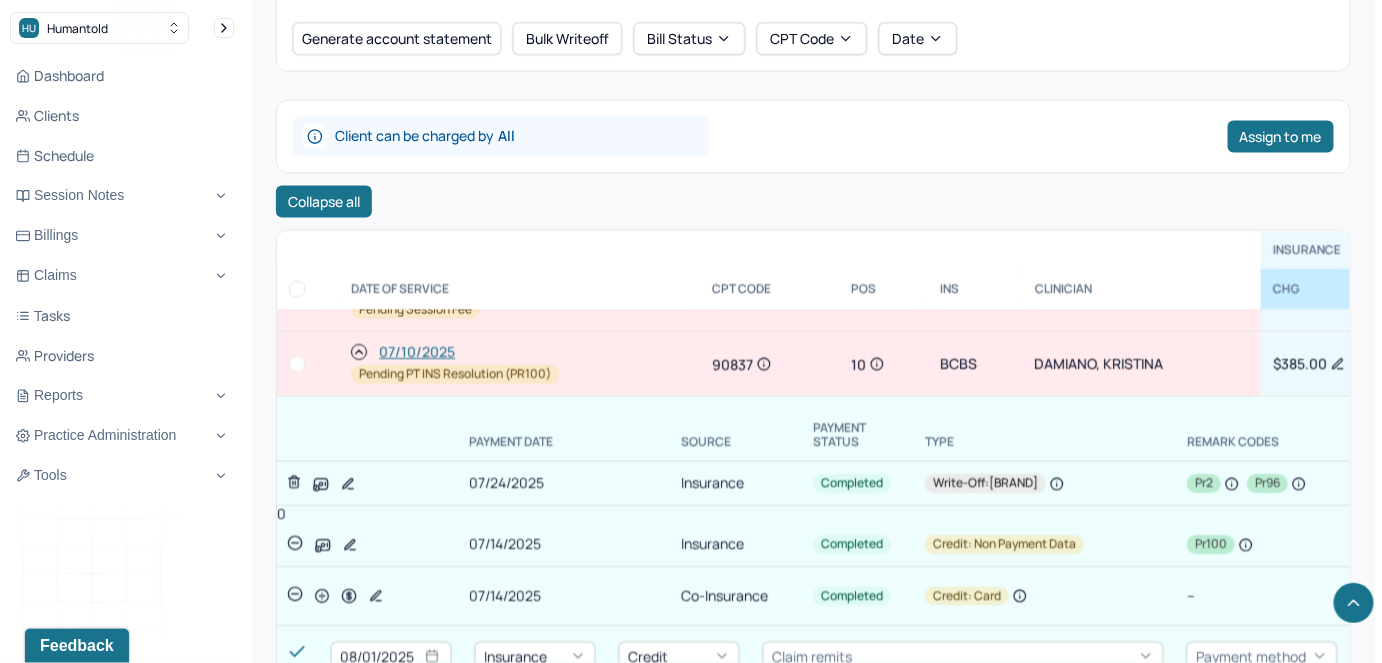 scroll, scrollTop: 0, scrollLeft: 0, axis: both 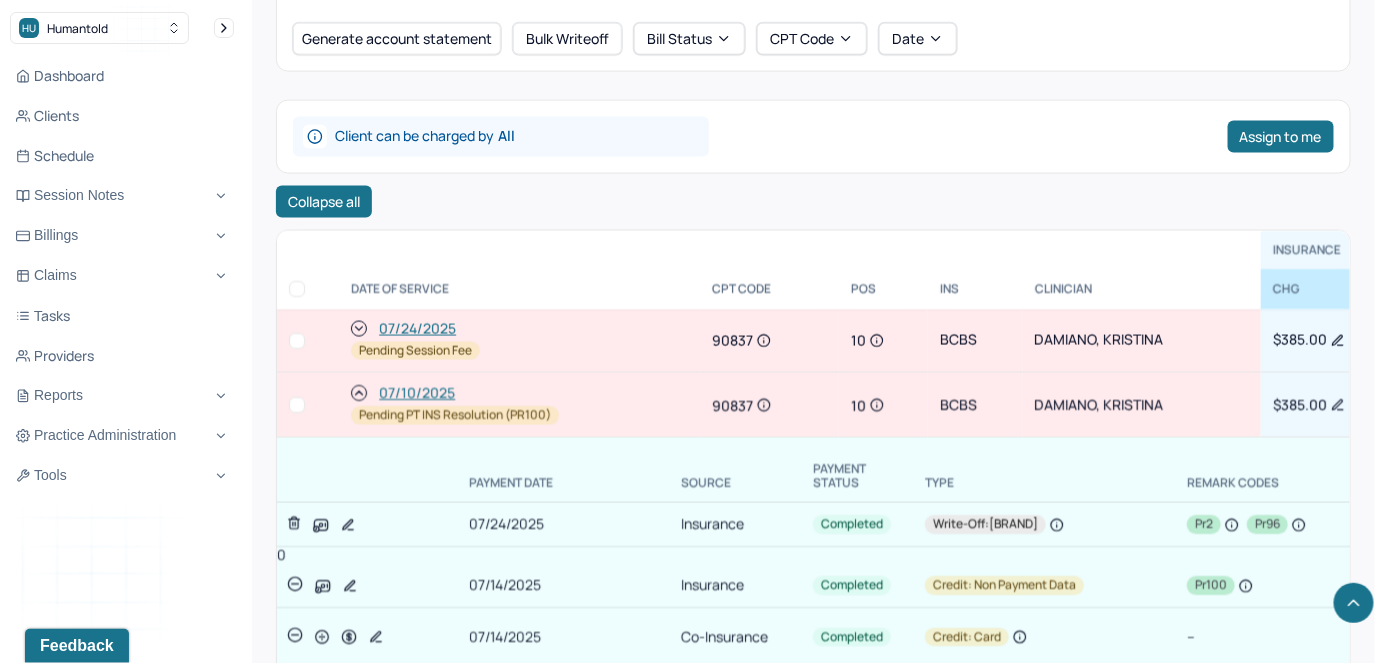 click 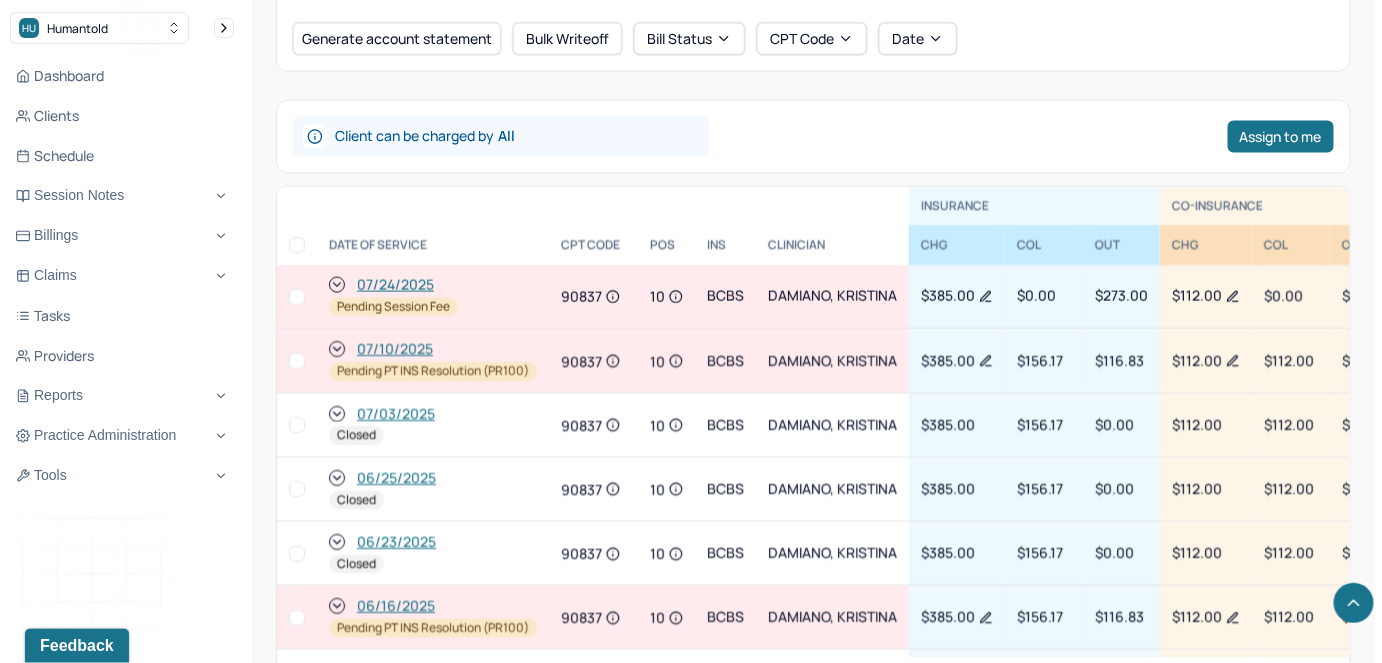 click 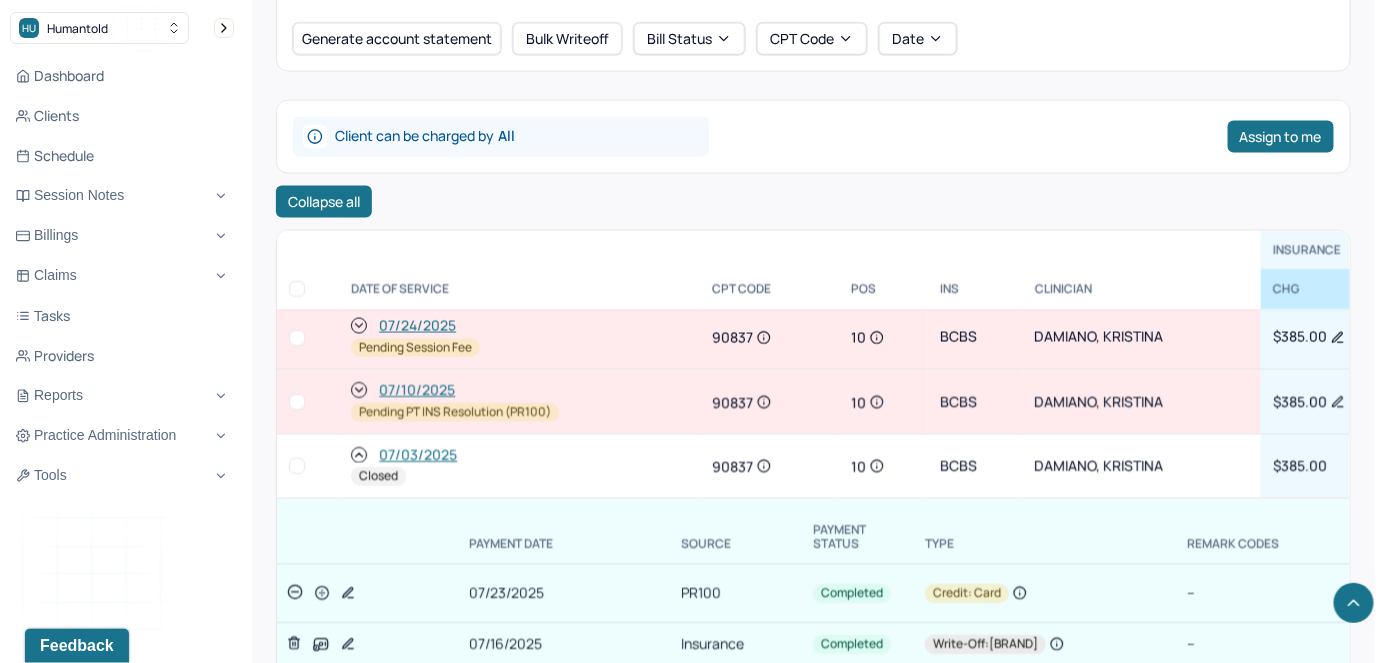 scroll, scrollTop: 0, scrollLeft: 0, axis: both 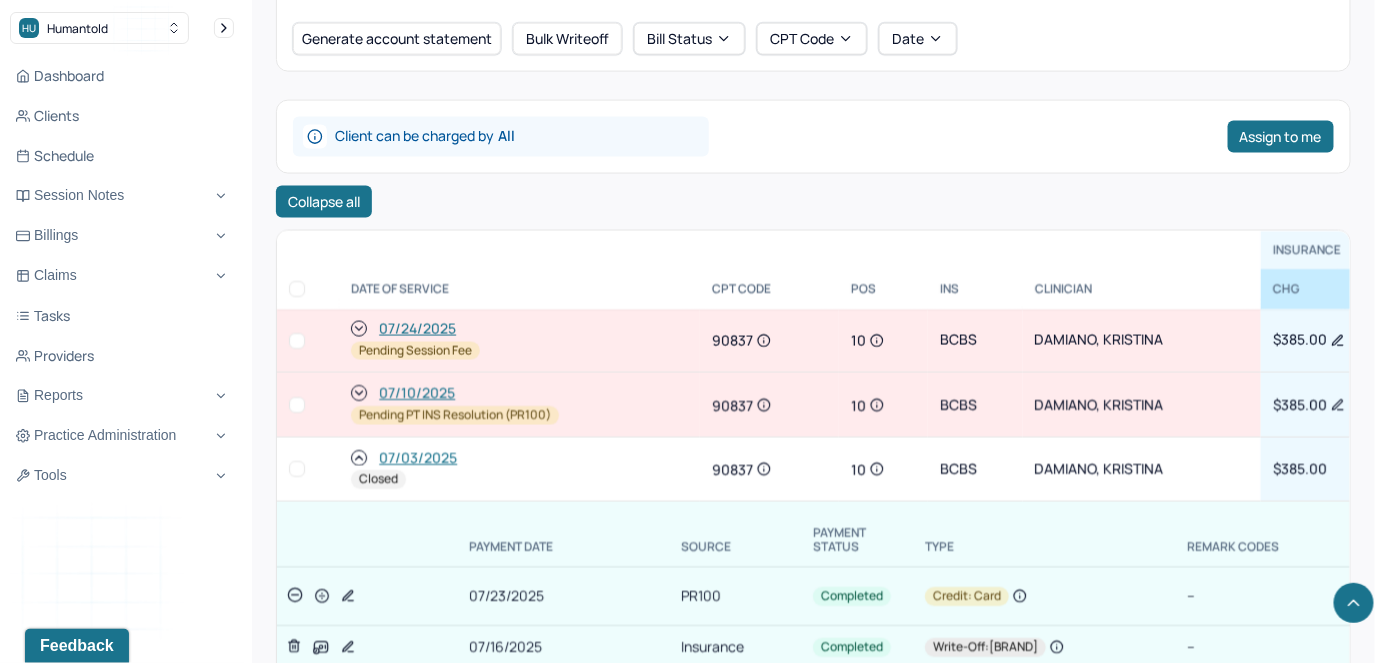 click 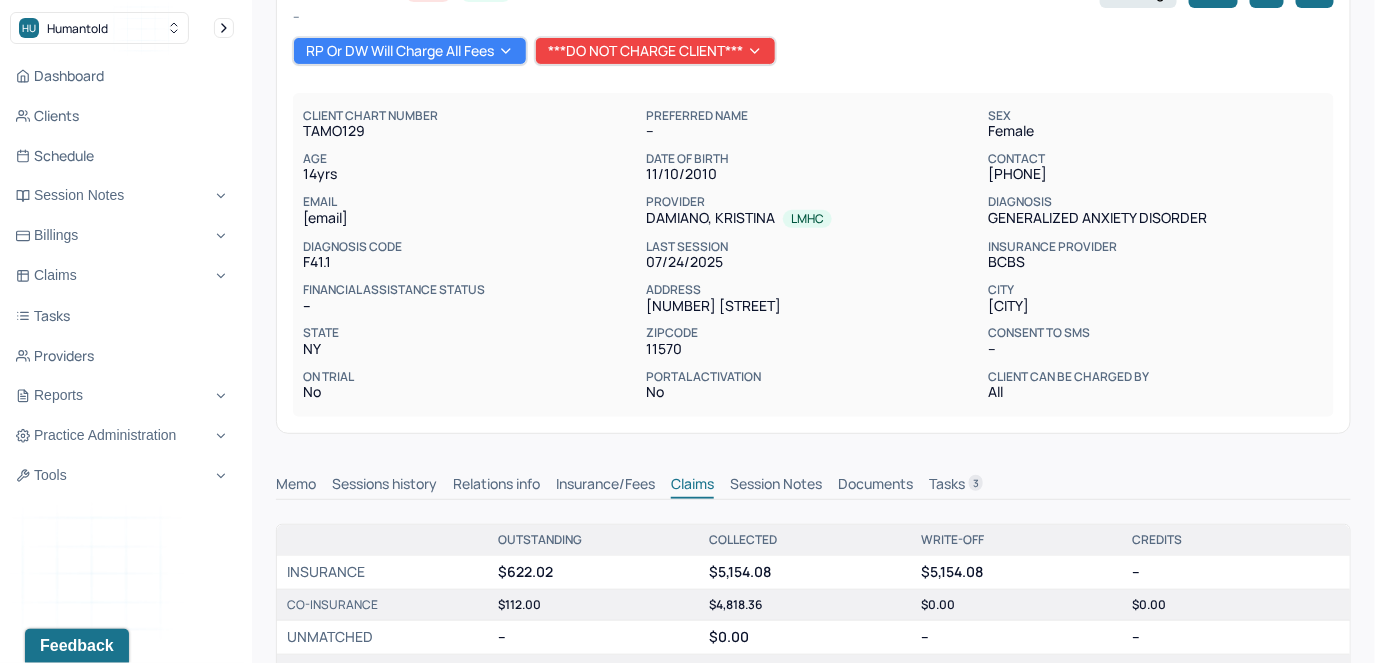 scroll, scrollTop: 0, scrollLeft: 0, axis: both 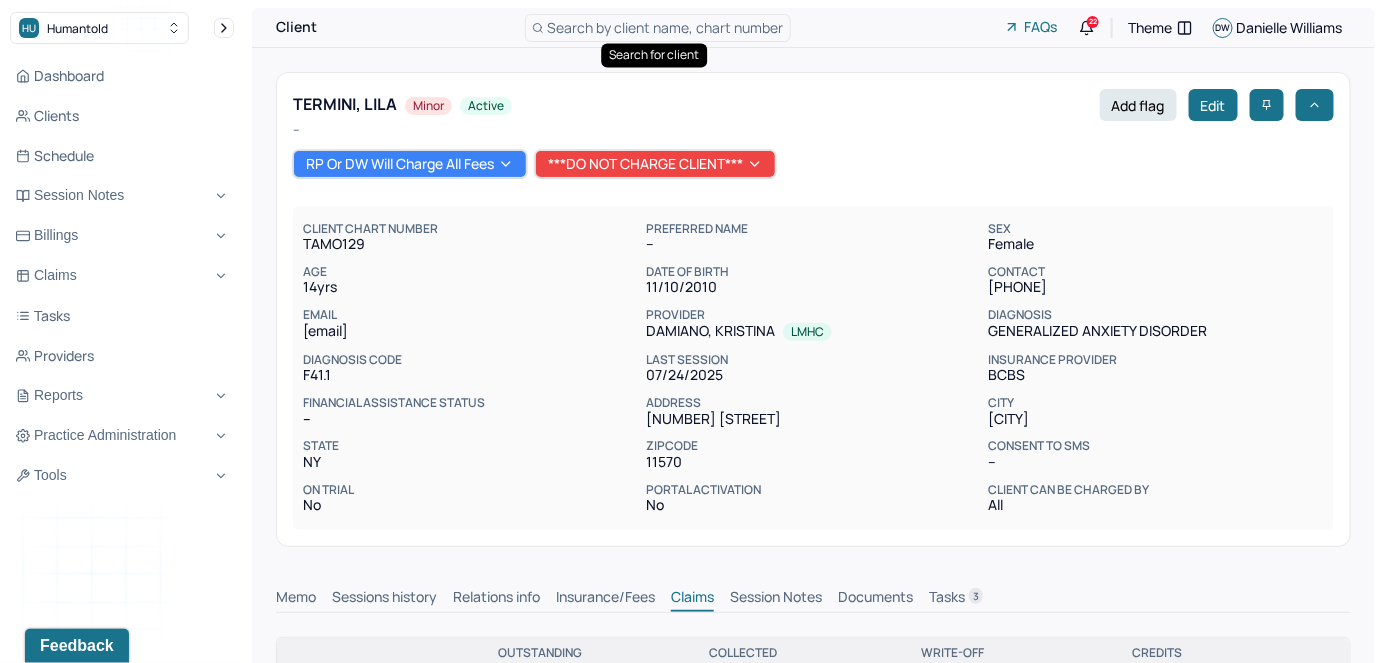 click on "Search by client name, chart number" at bounding box center [666, 27] 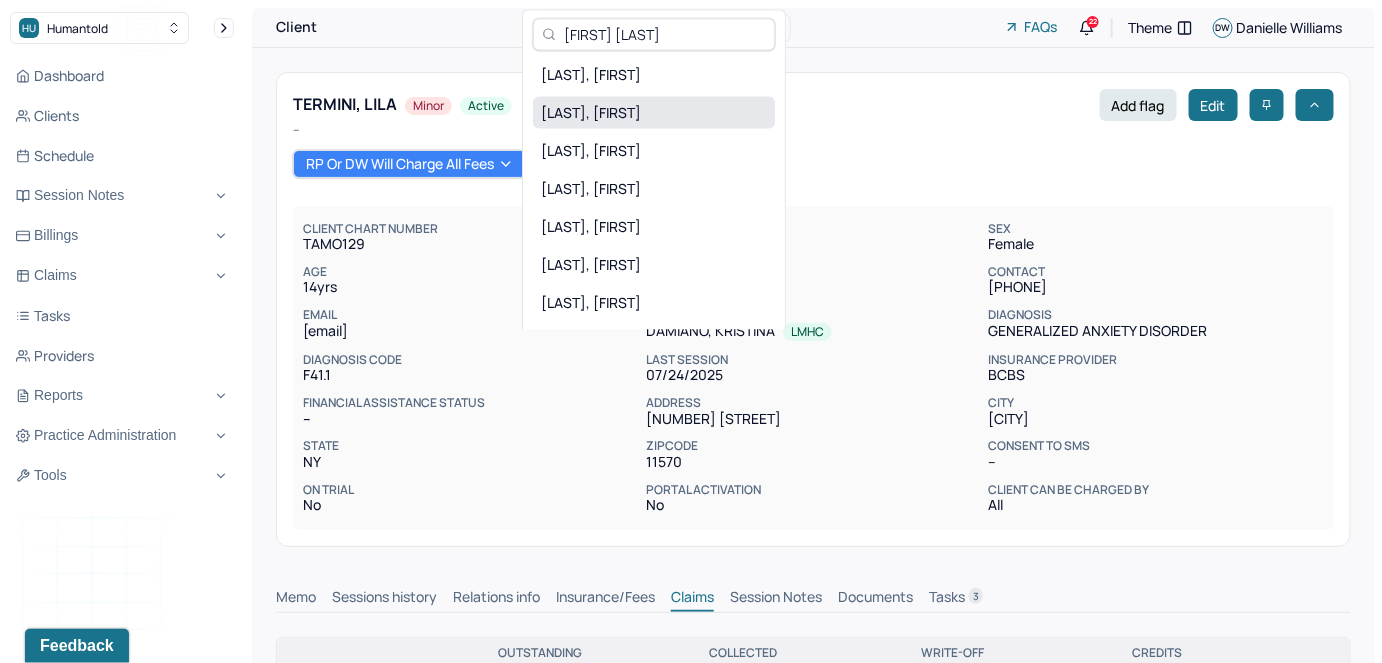 type on "[FIRST] [LAST]" 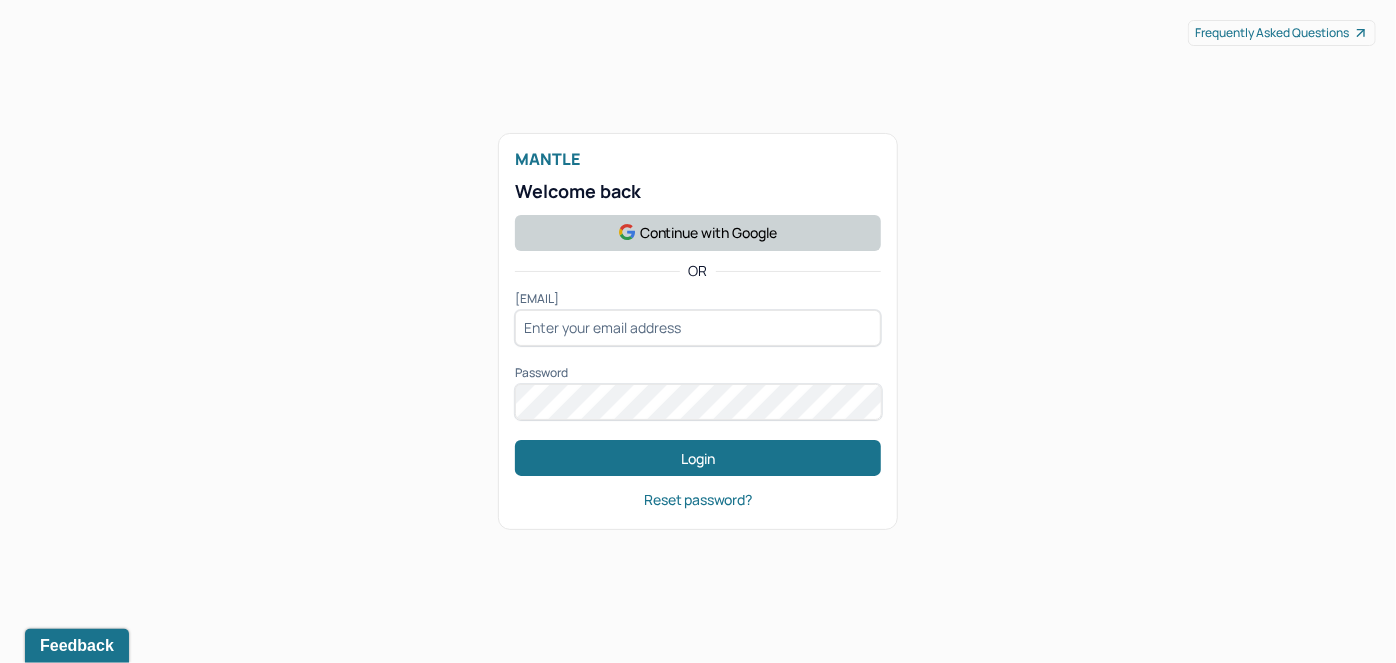 click on "Continue with Google" at bounding box center [698, 233] 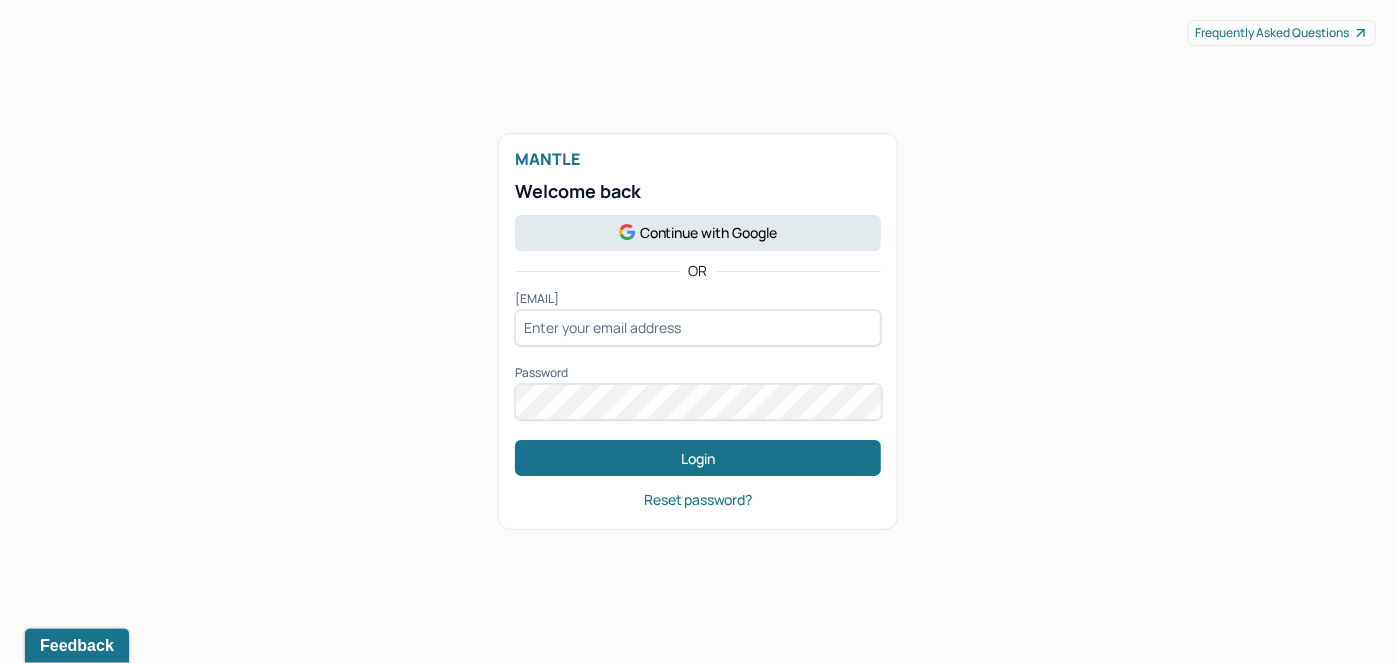 click at bounding box center (698, 328) 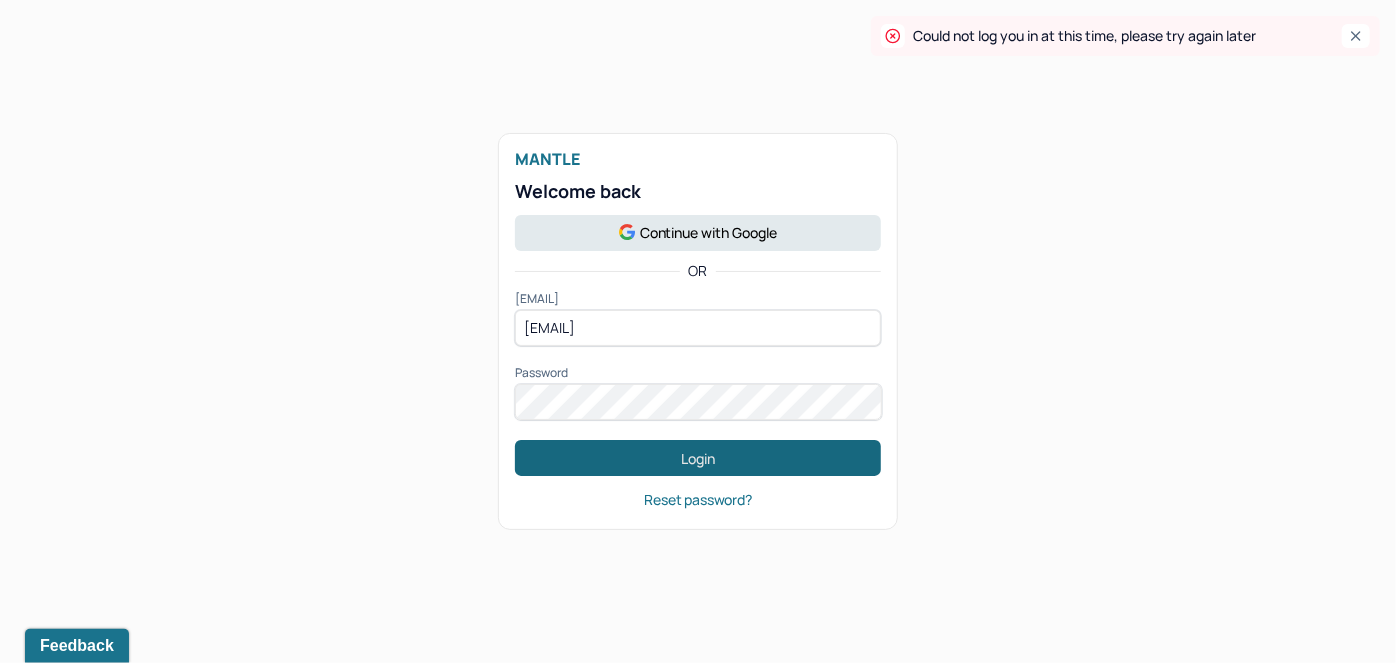 click on "Login" at bounding box center (698, 458) 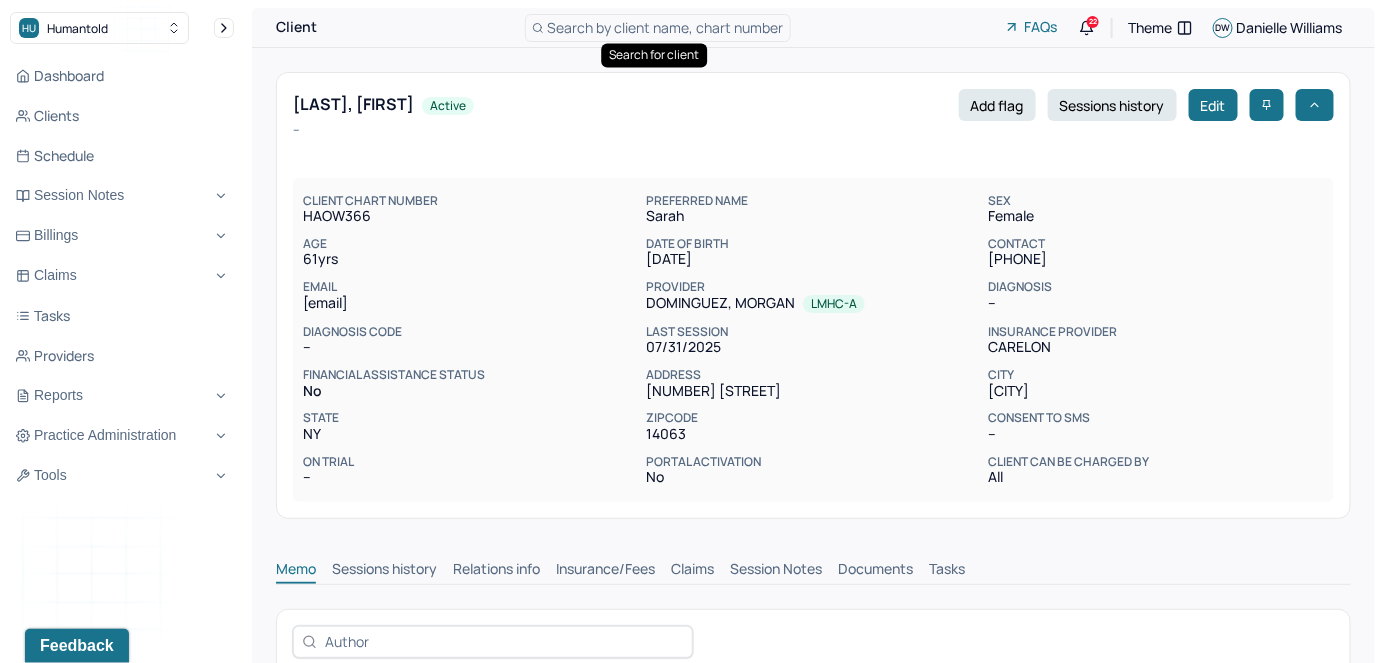 click on "Search by client name, chart number" at bounding box center [666, 27] 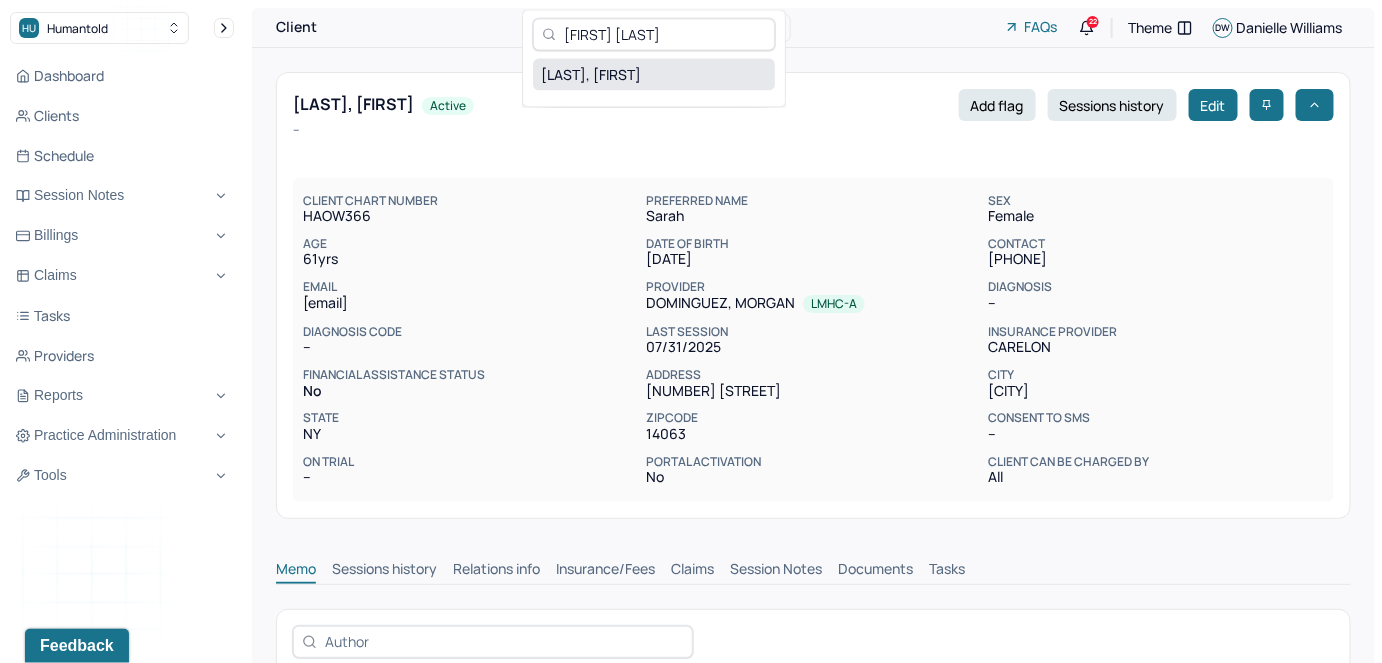 type on "[FIRST] [LAST]" 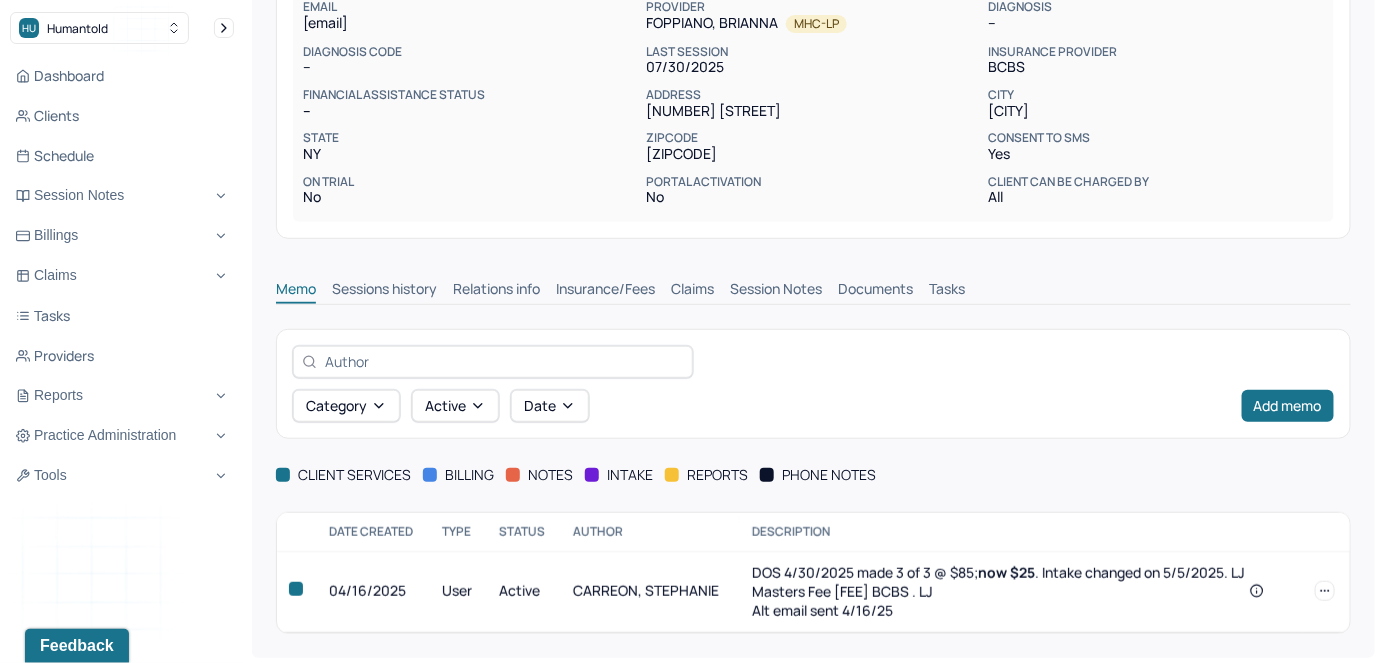 scroll, scrollTop: 282, scrollLeft: 0, axis: vertical 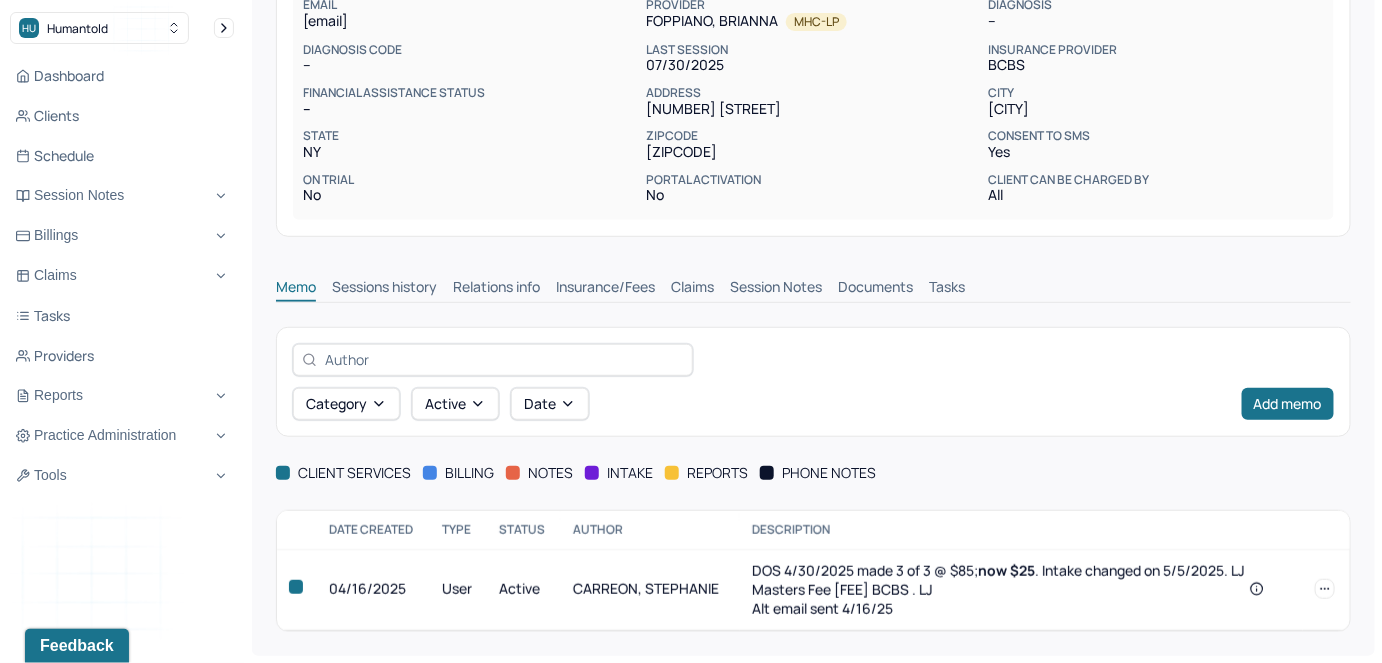 click on "Claims" at bounding box center (692, 289) 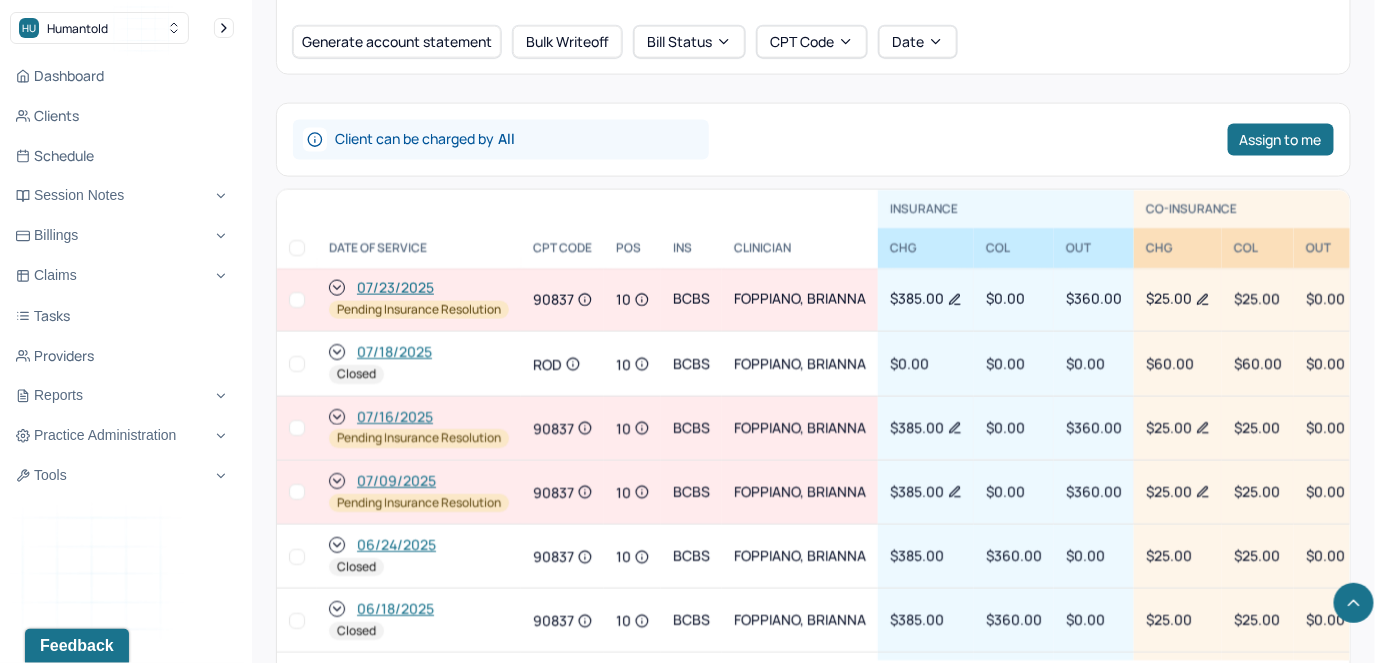scroll, scrollTop: 919, scrollLeft: 0, axis: vertical 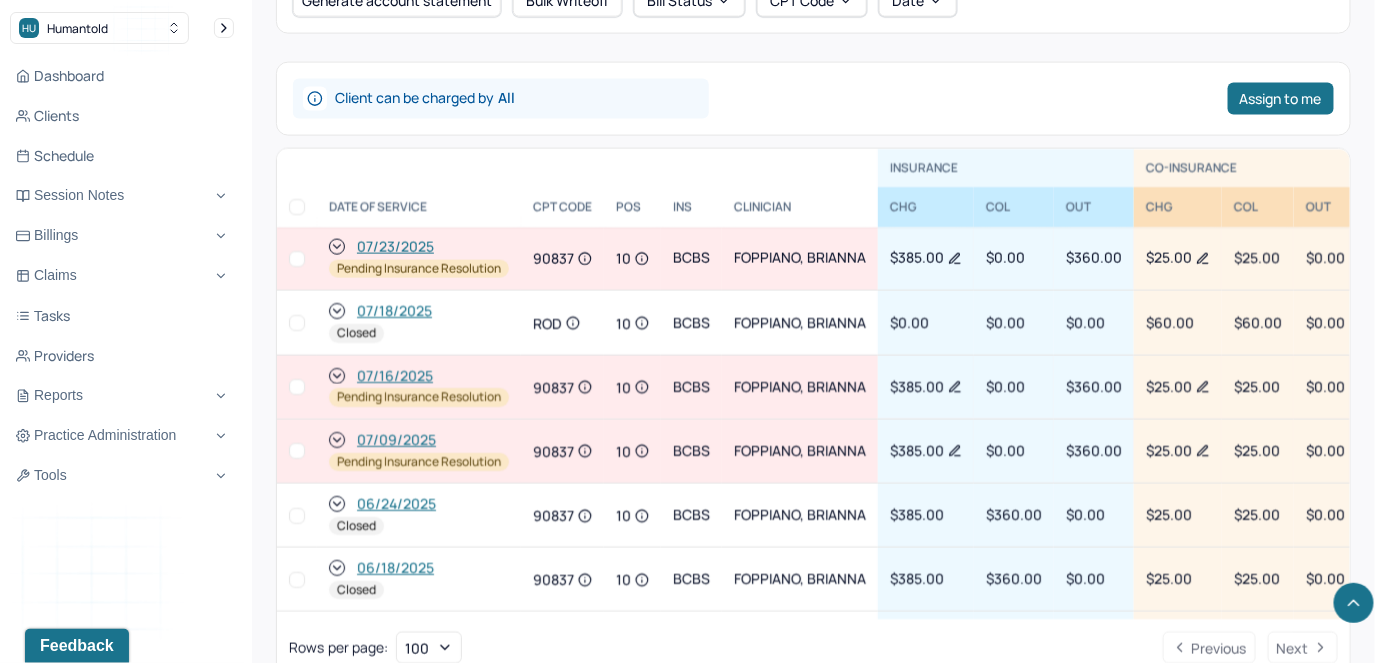 click 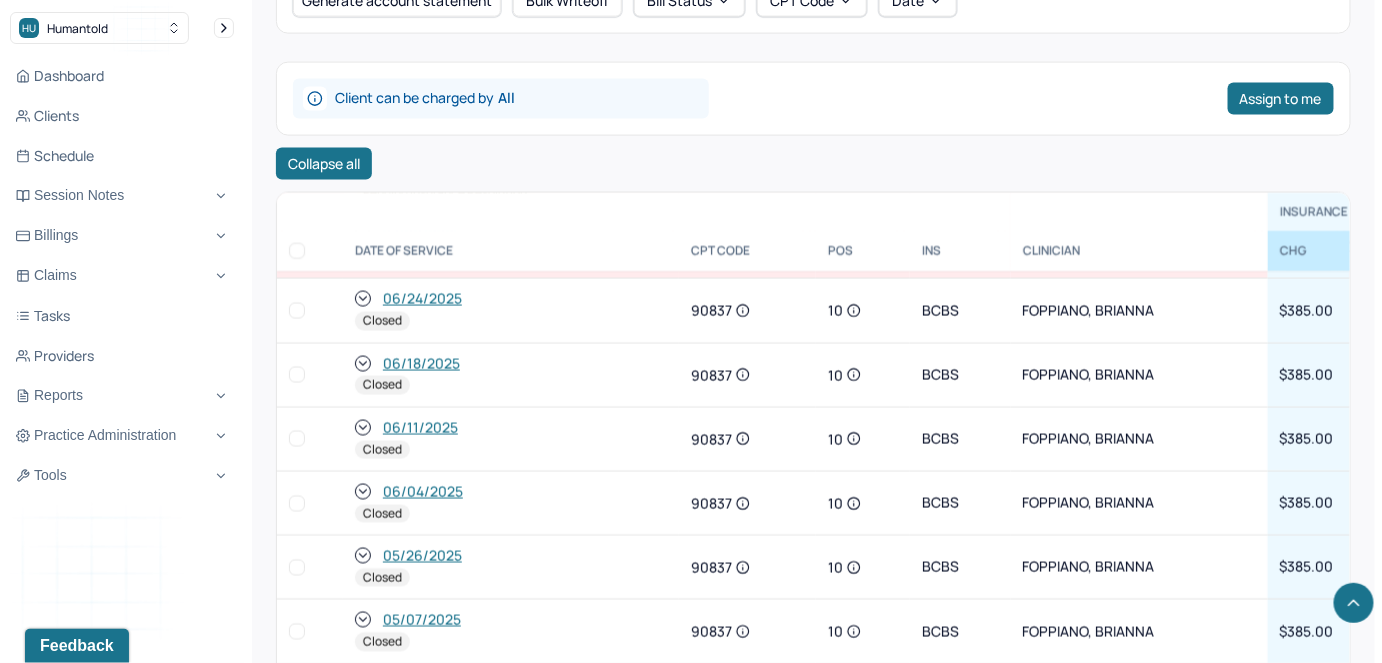 scroll, scrollTop: 363, scrollLeft: 0, axis: vertical 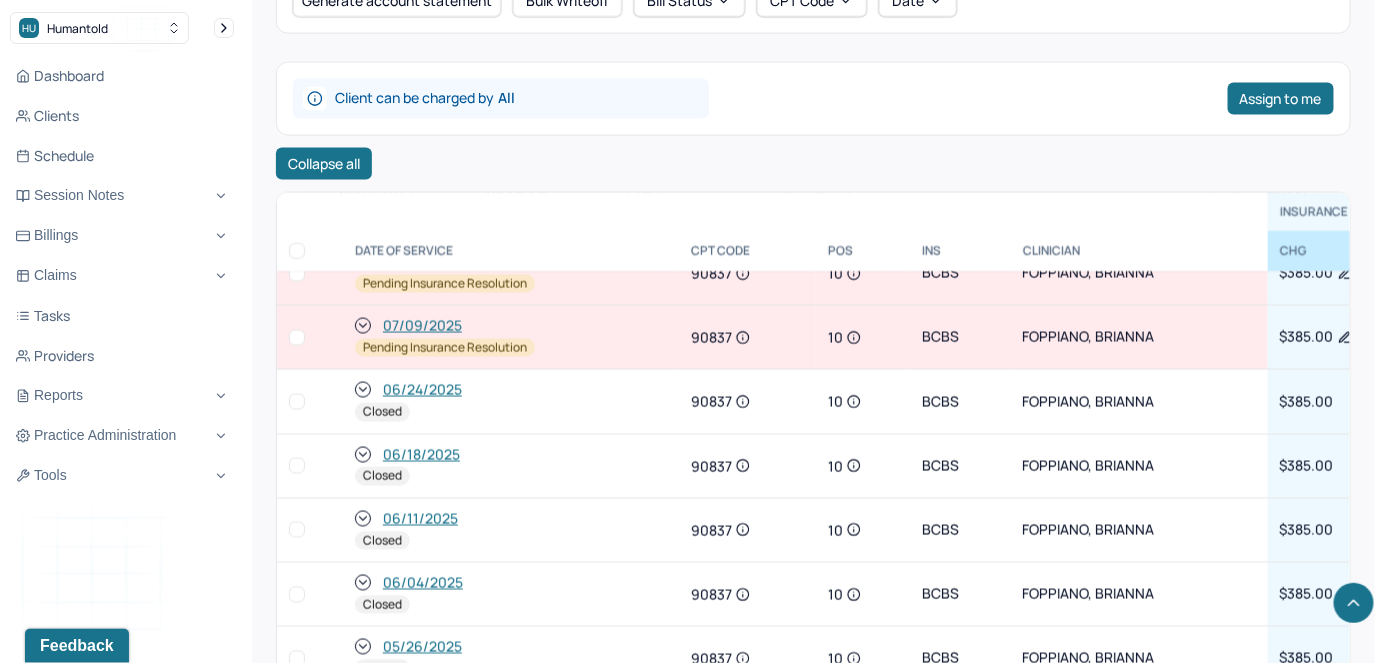 click 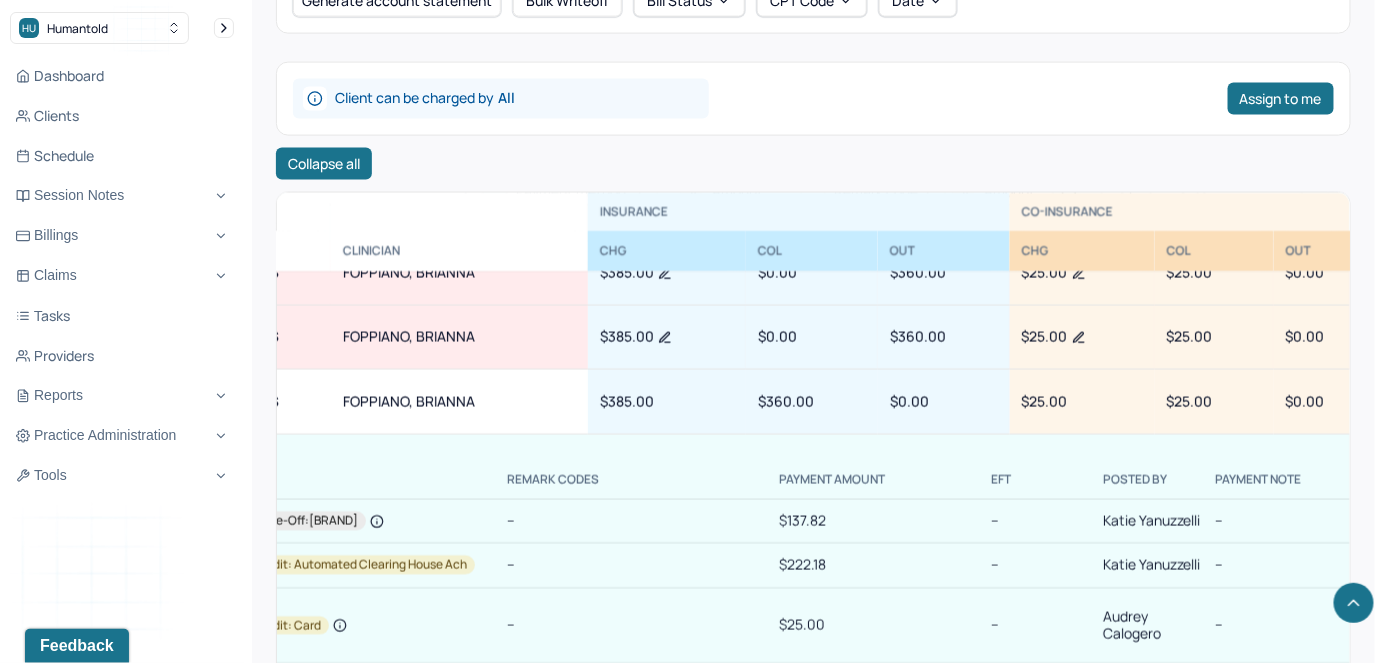 scroll, scrollTop: 363, scrollLeft: 682, axis: both 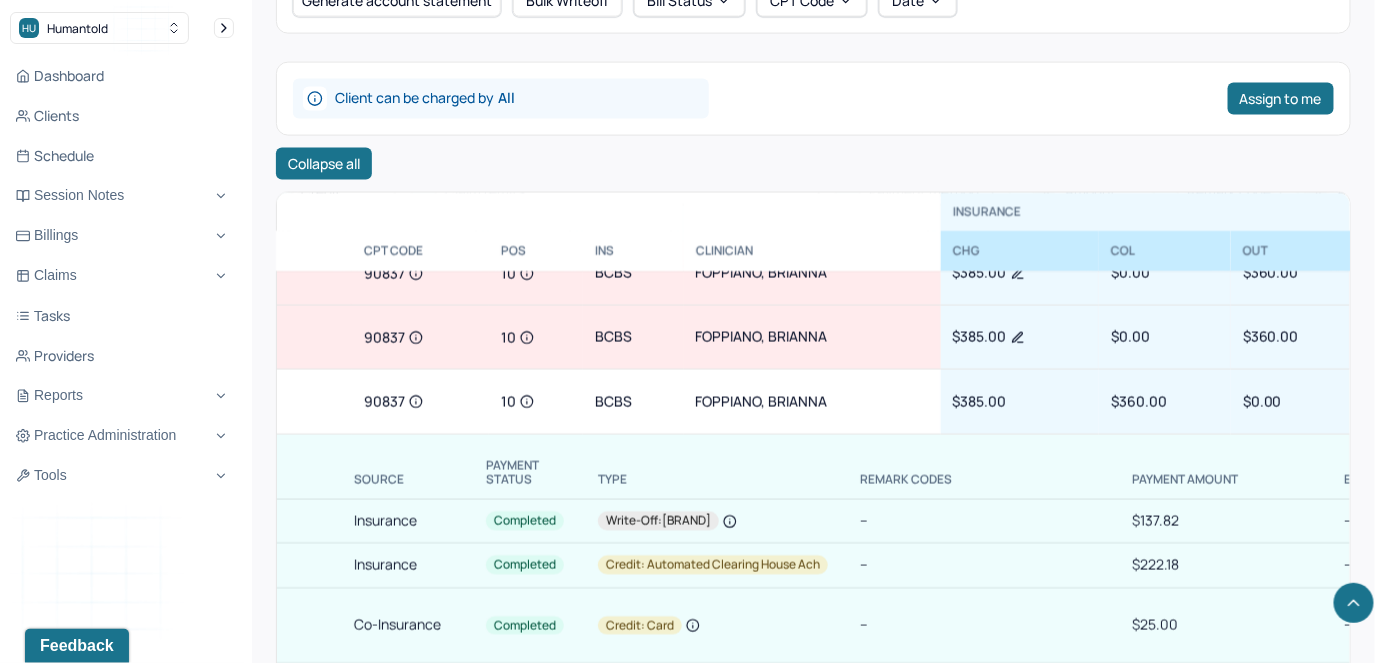 drag, startPoint x: 616, startPoint y: 653, endPoint x: 771, endPoint y: 567, distance: 177.25969 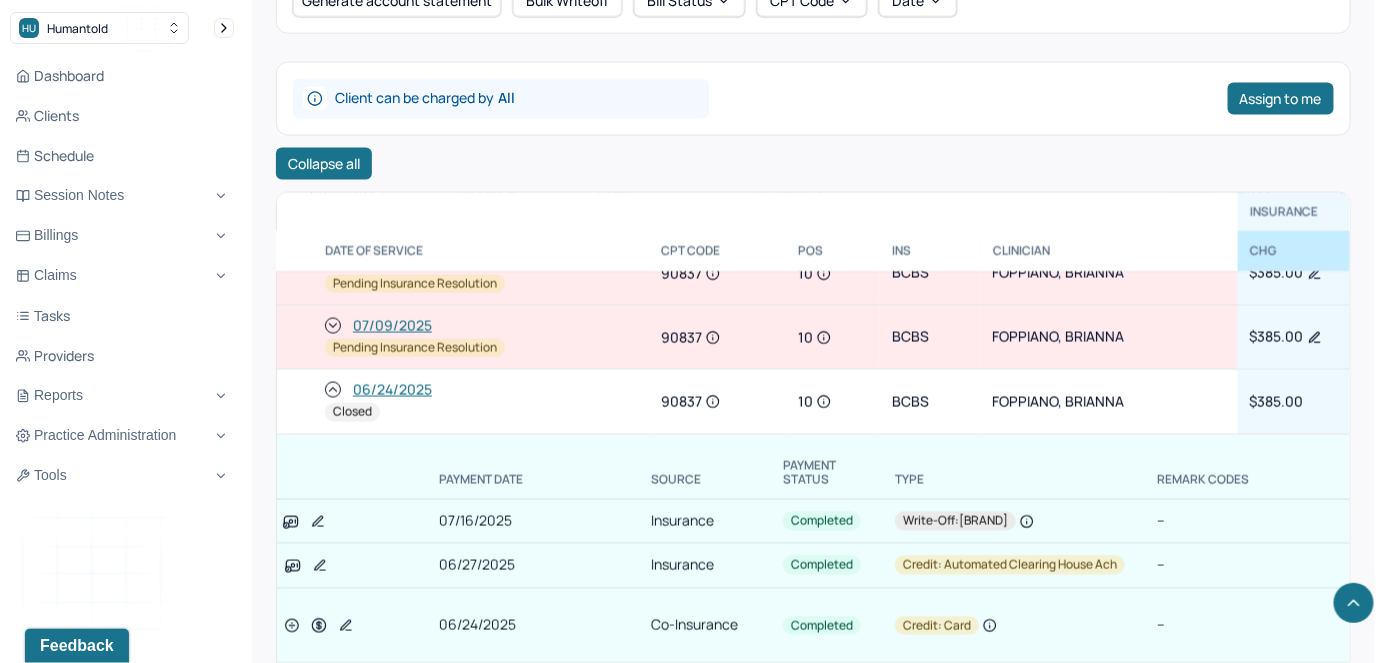 scroll, scrollTop: 363, scrollLeft: 0, axis: vertical 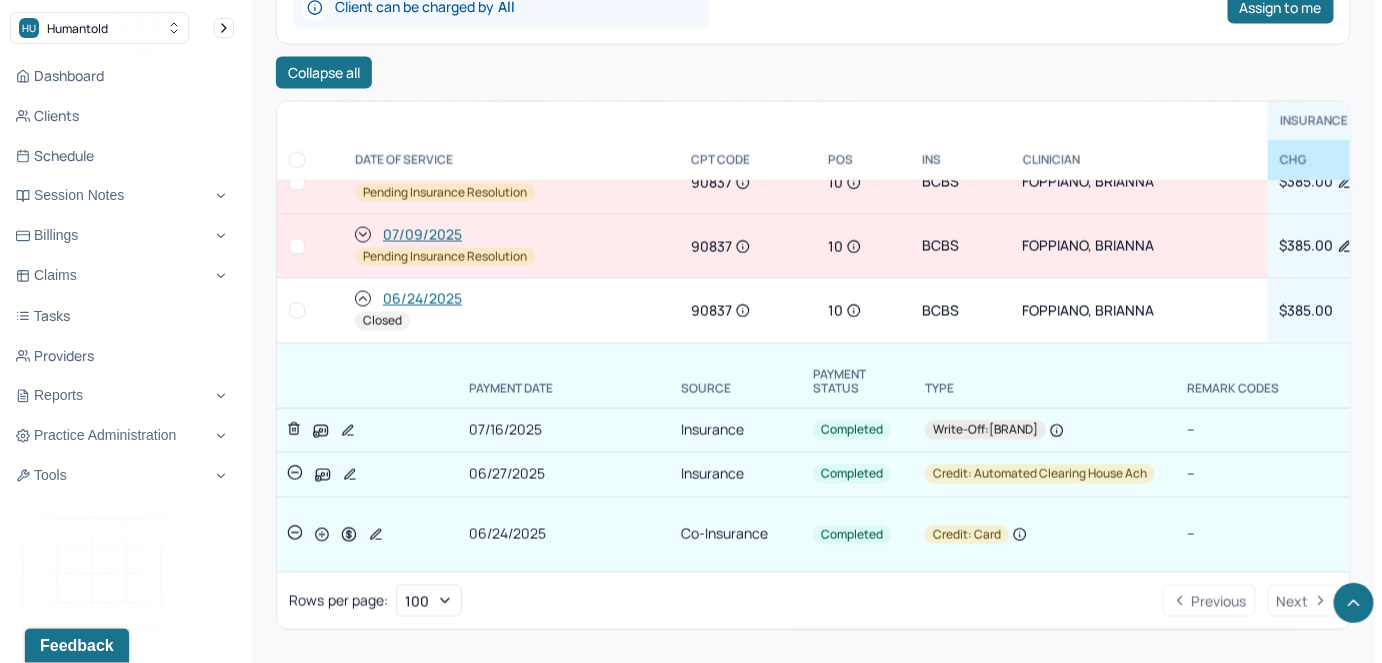 click on "06/24/2025" at bounding box center [511, 299] 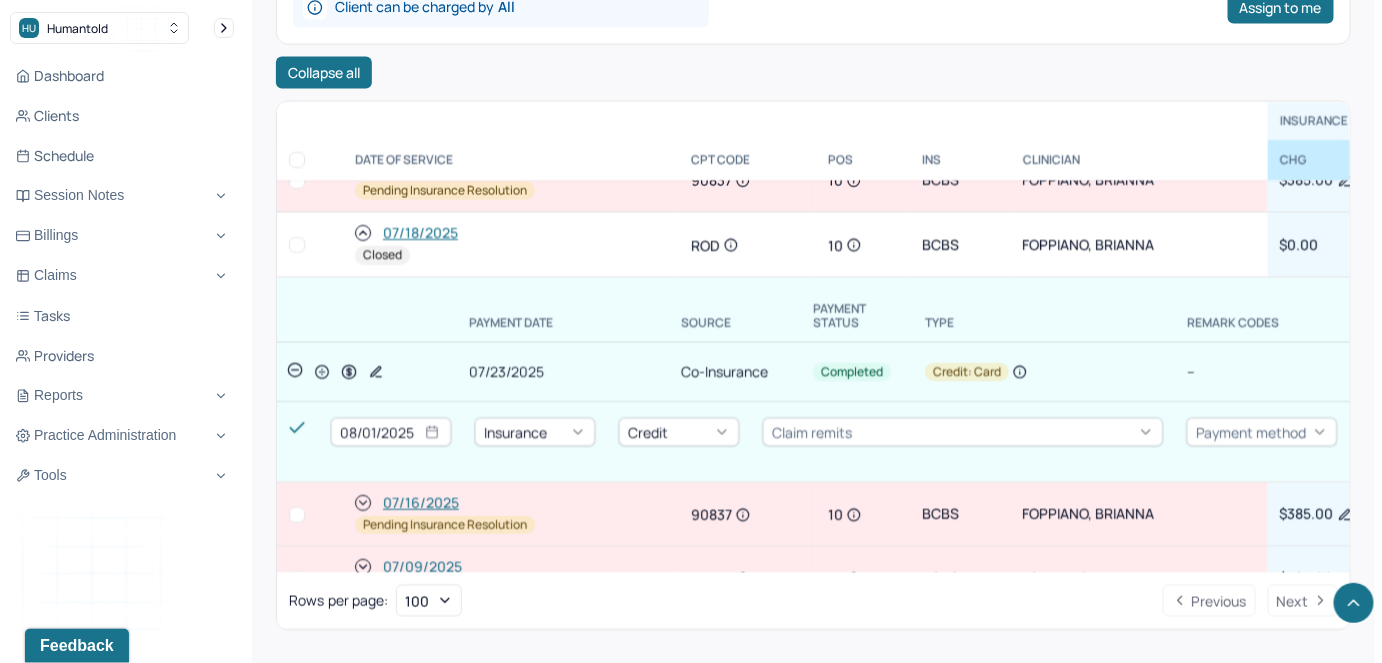 scroll, scrollTop: 0, scrollLeft: 0, axis: both 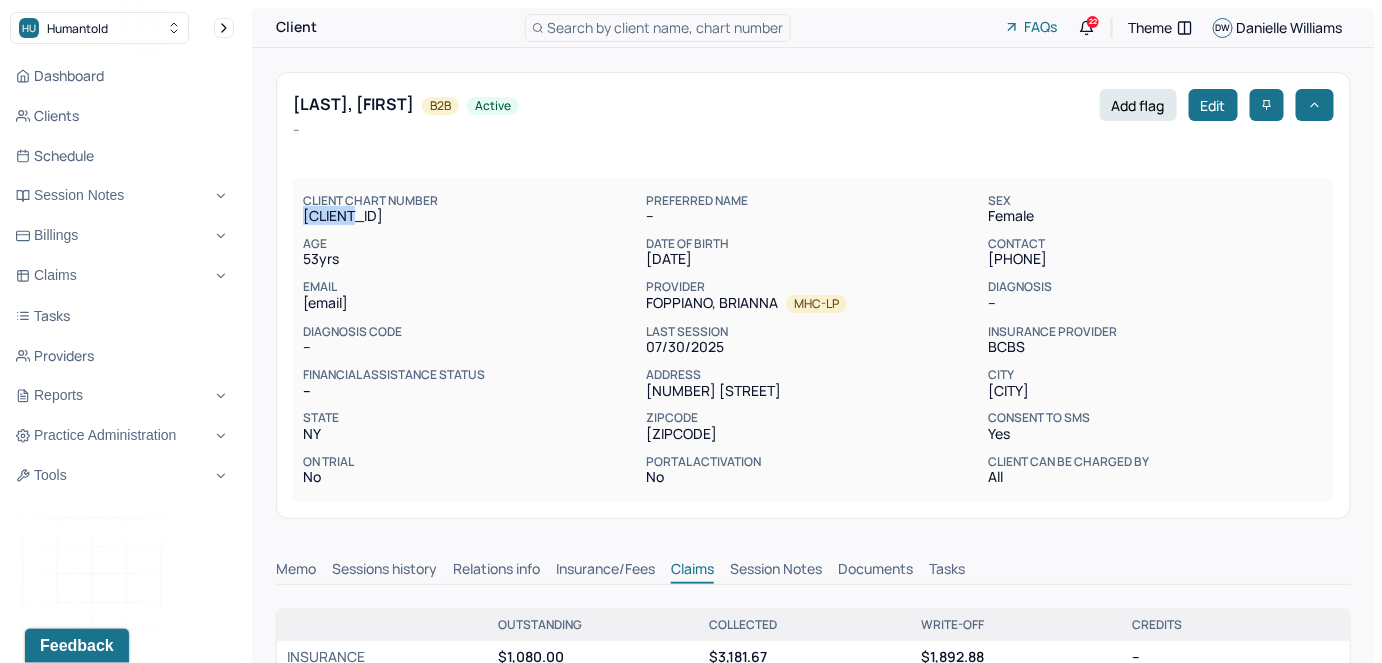 drag, startPoint x: 382, startPoint y: 222, endPoint x: 296, endPoint y: 227, distance: 86.145226 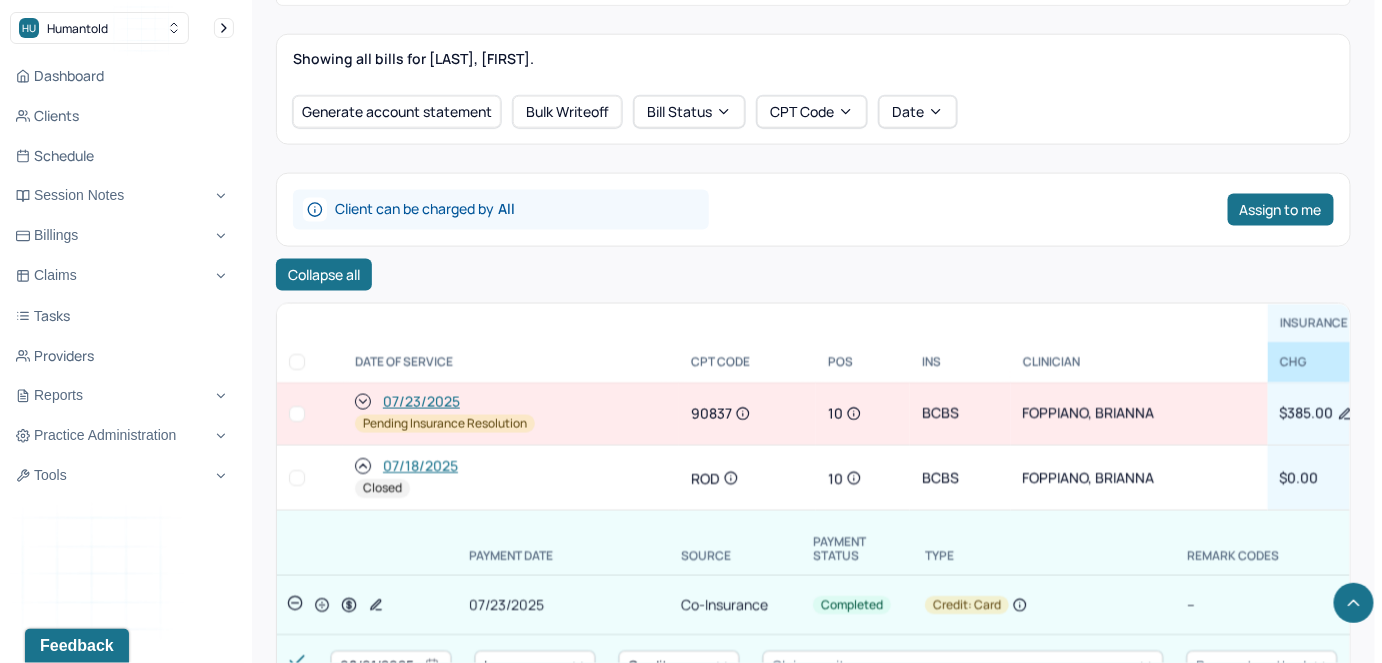 scroll, scrollTop: 805, scrollLeft: 0, axis: vertical 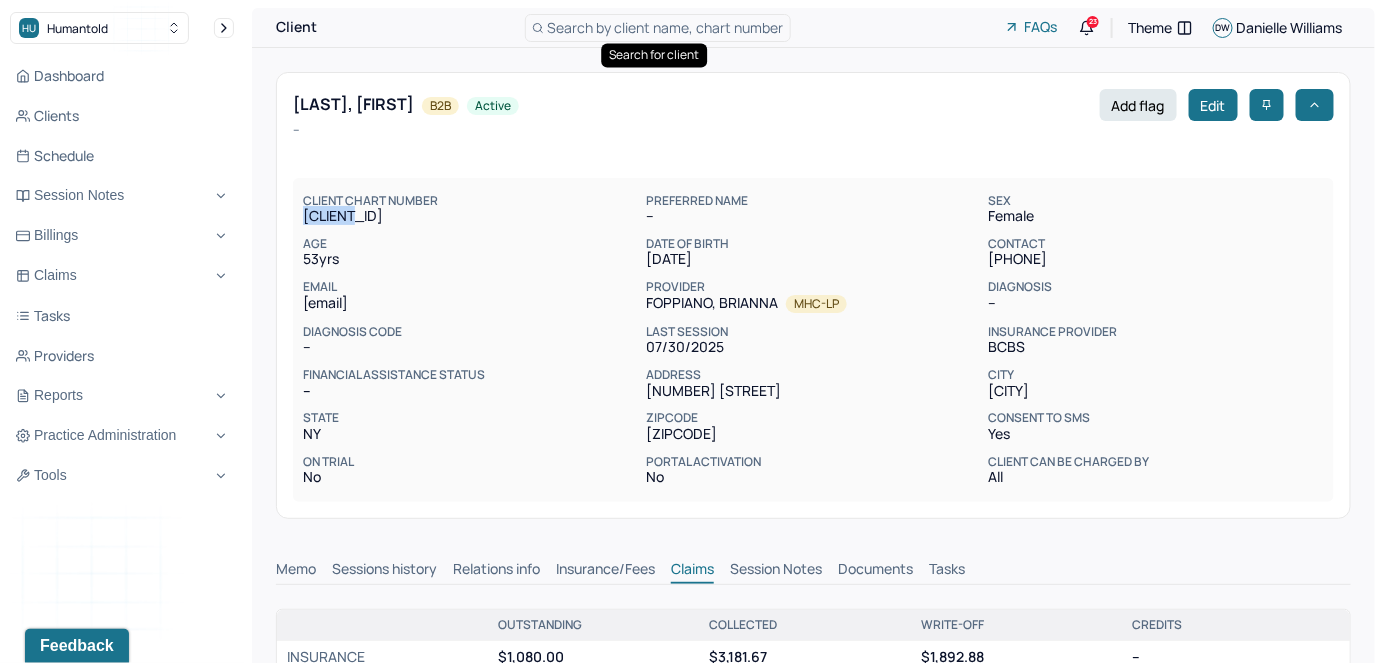 click on "Search by client name, chart number" at bounding box center [666, 27] 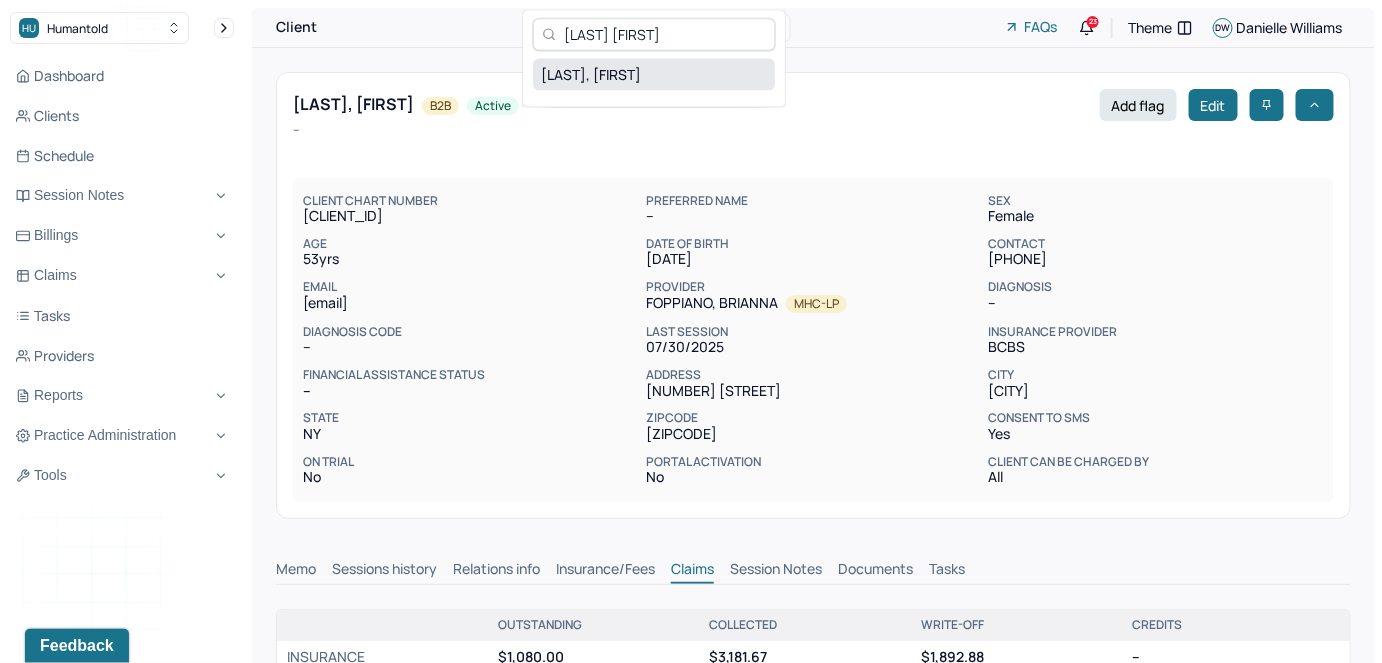 type on "[LAST] [FIRST]" 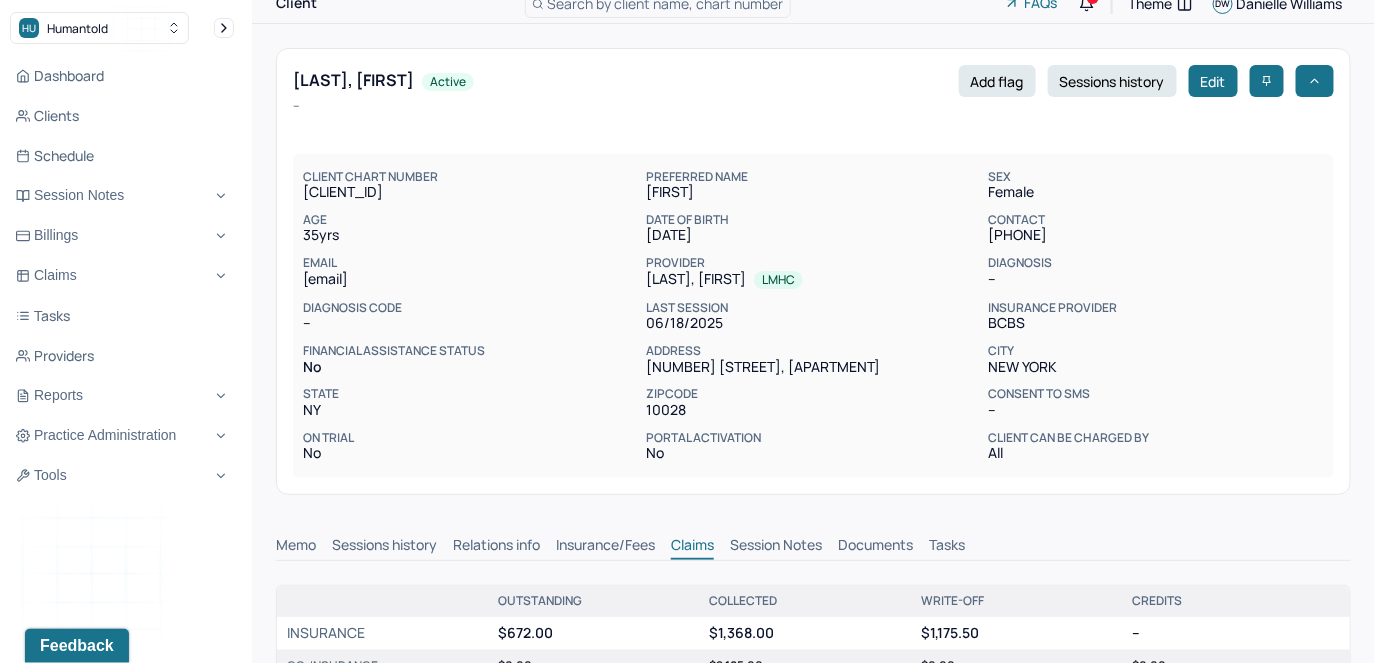 scroll, scrollTop: 0, scrollLeft: 0, axis: both 